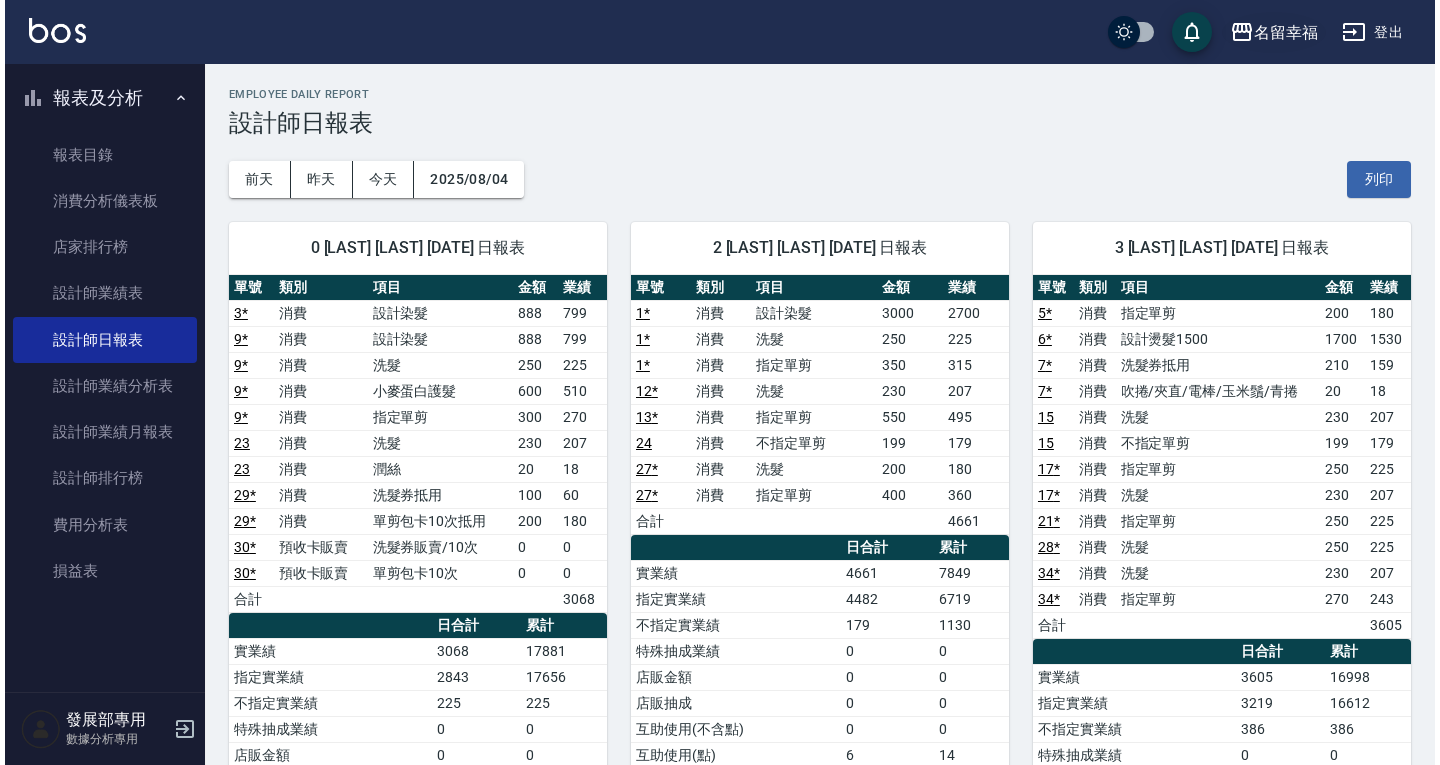 scroll, scrollTop: 600, scrollLeft: 0, axis: vertical 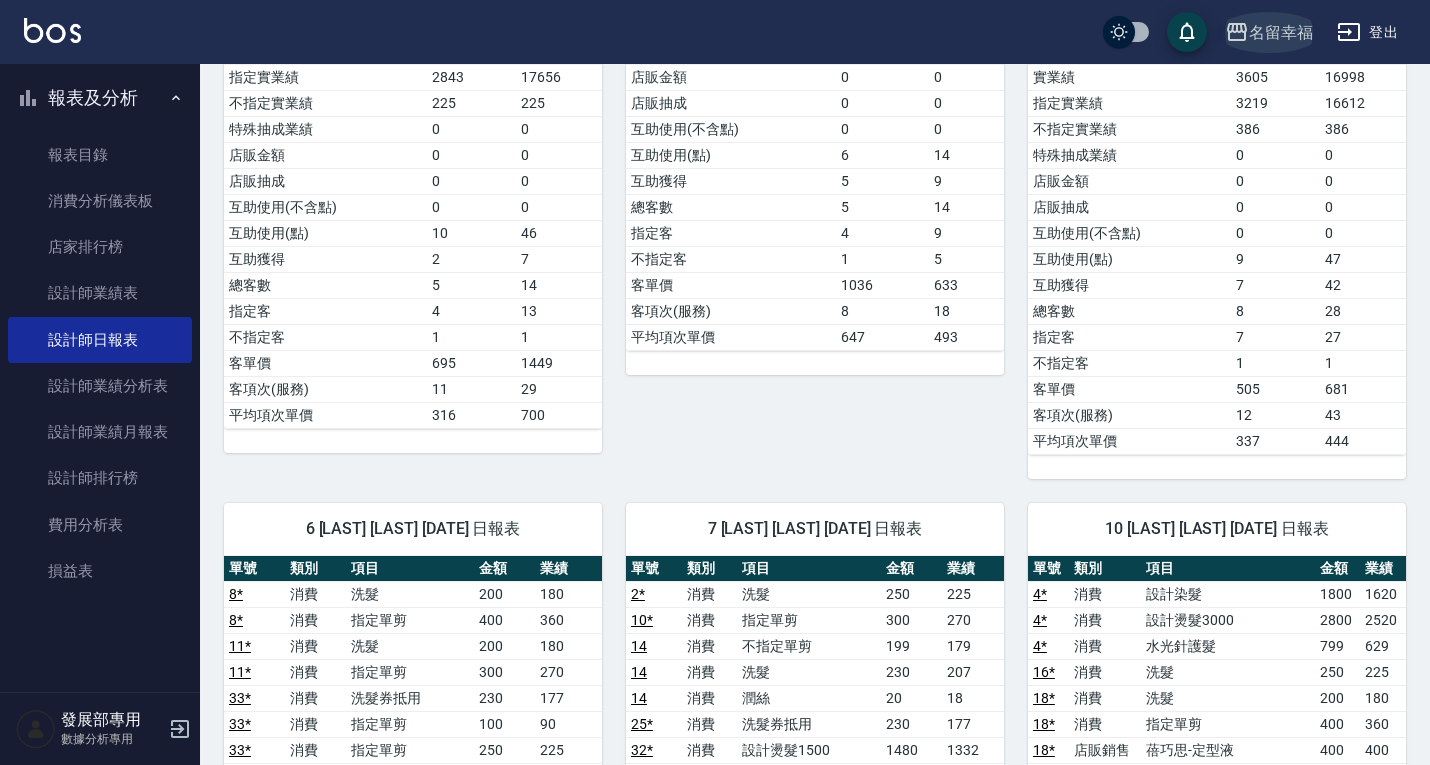 click on "名留幸福" at bounding box center [1281, 32] 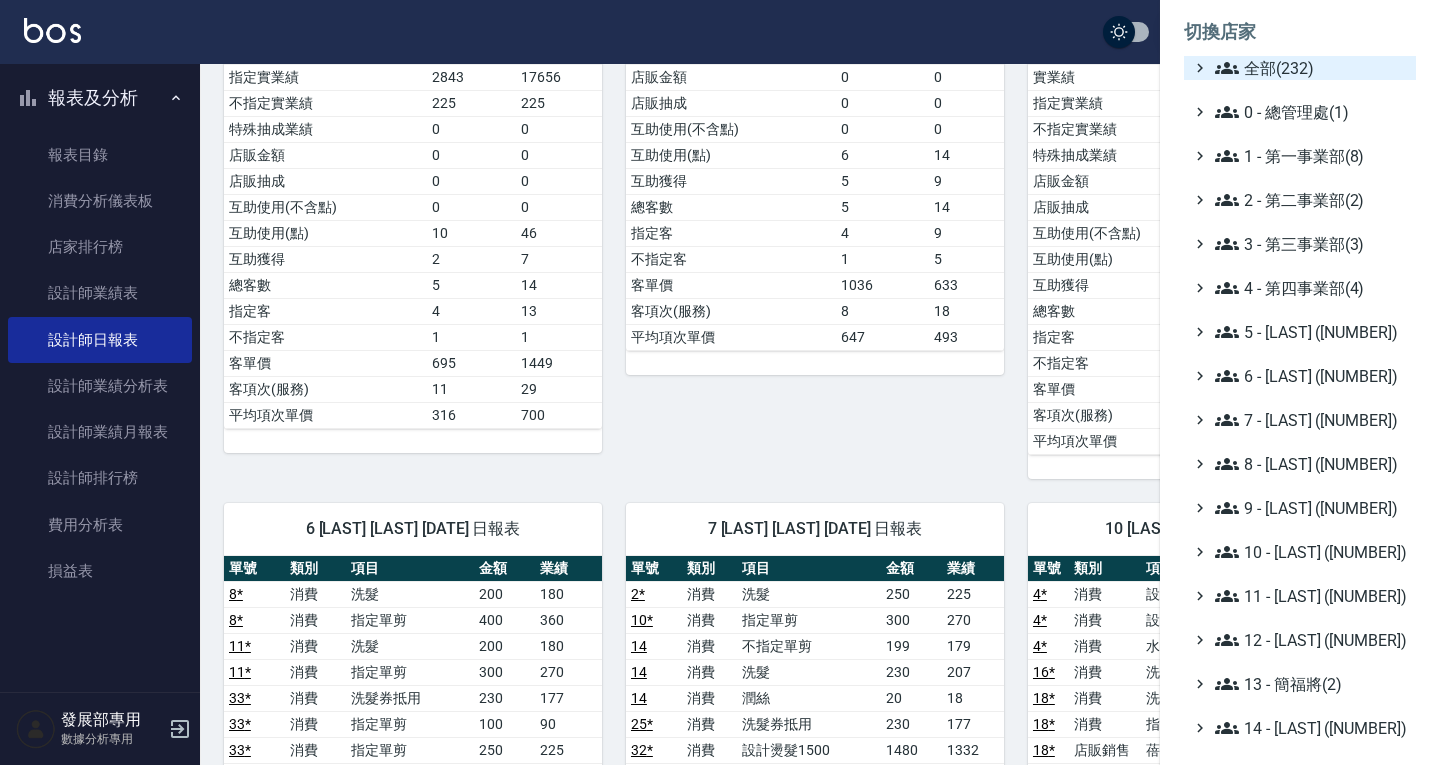 click on "全部(232)" at bounding box center [1311, 68] 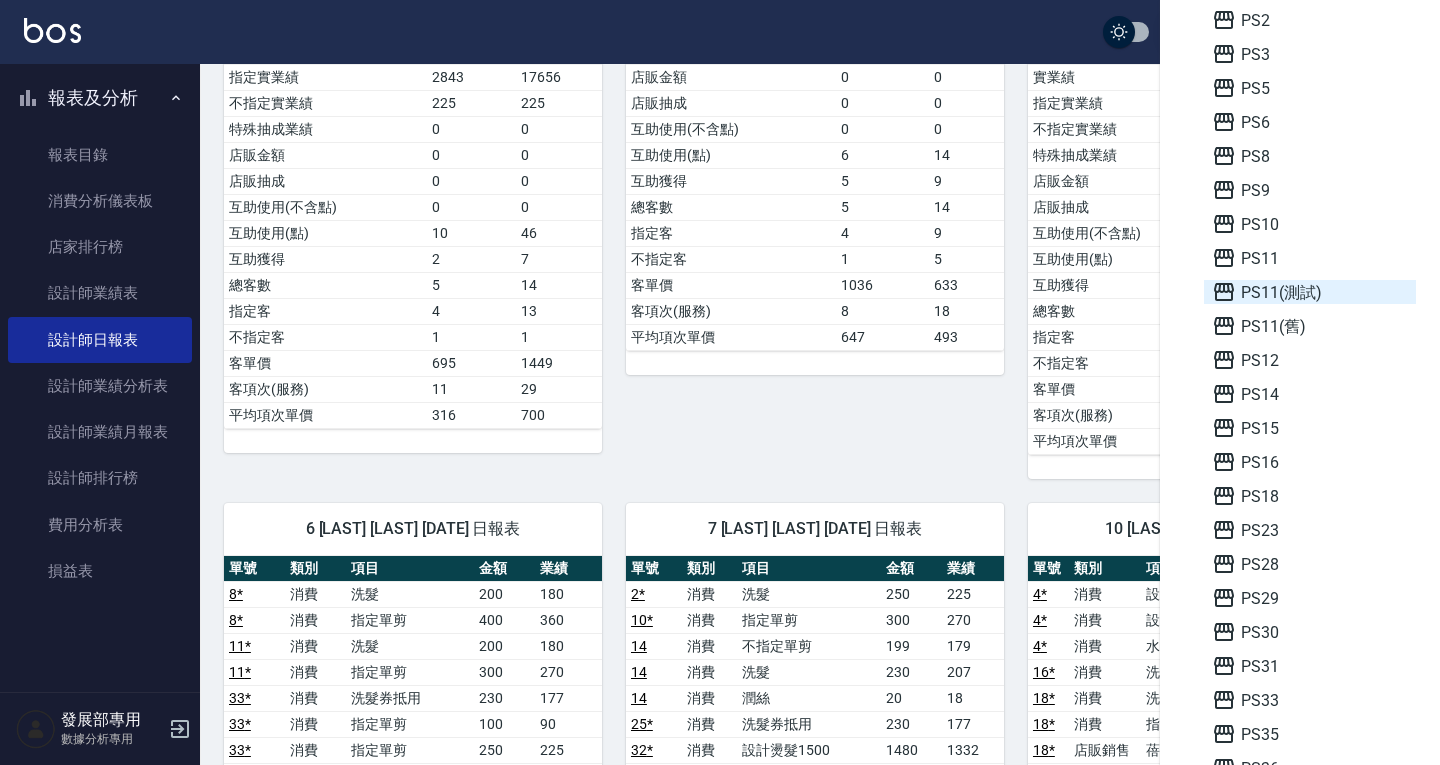 scroll, scrollTop: 2600, scrollLeft: 0, axis: vertical 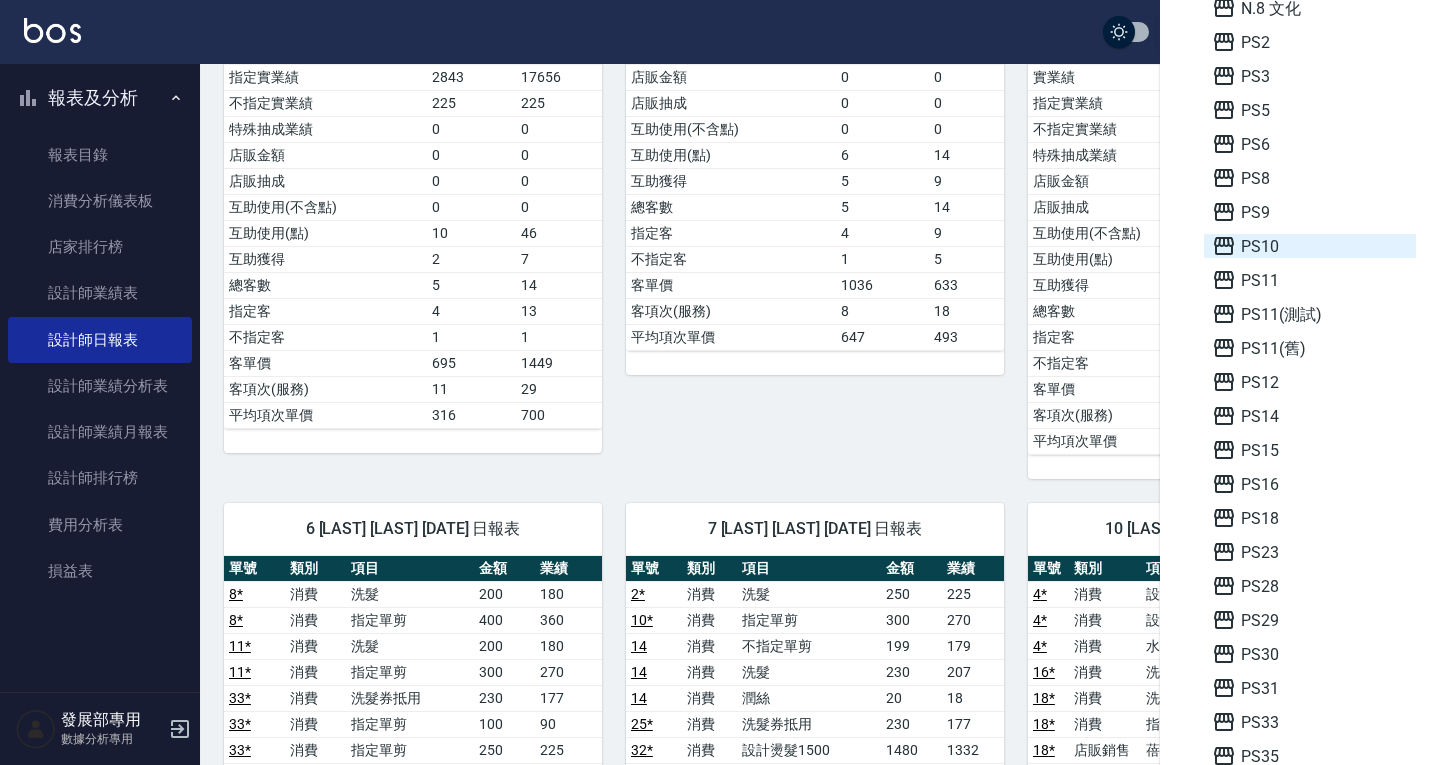 click on "PS10" at bounding box center [1310, 246] 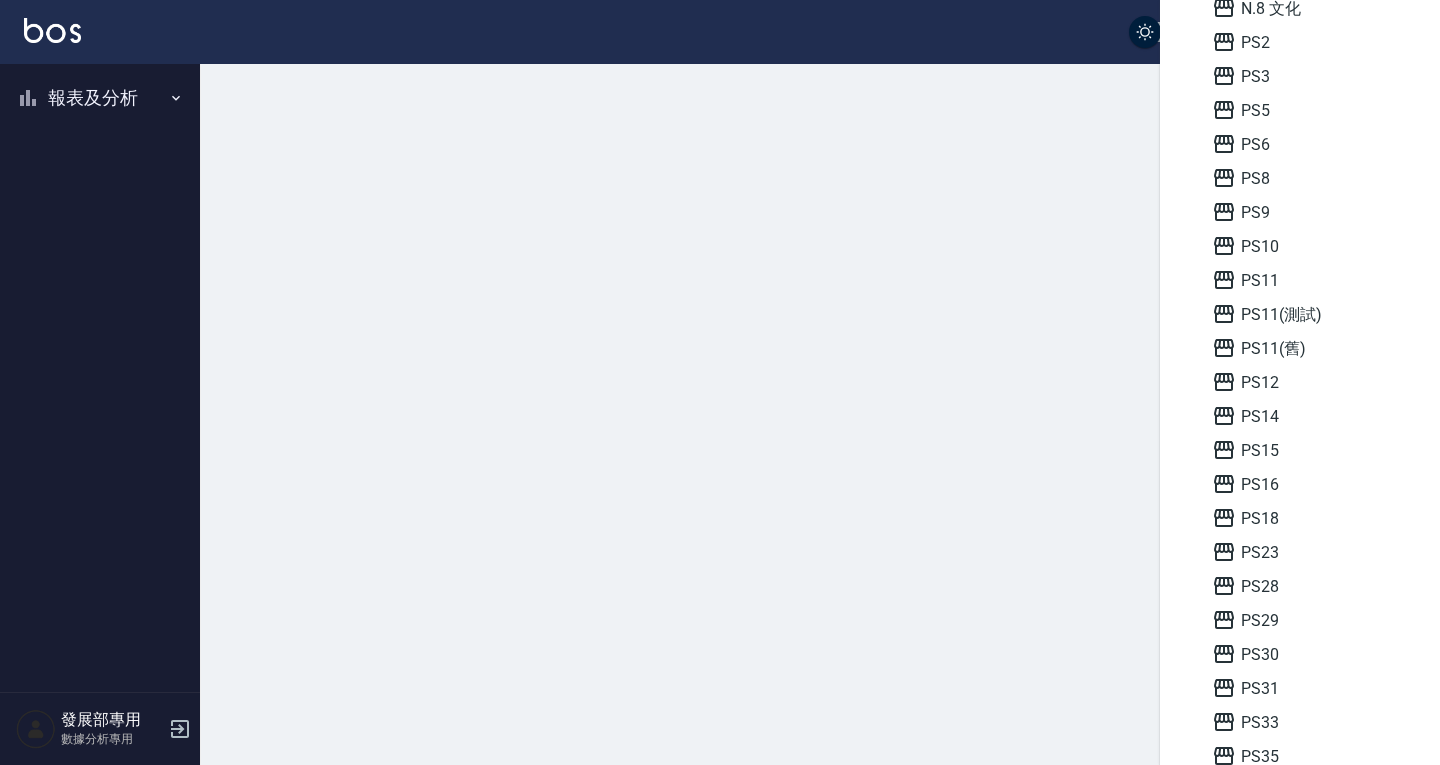 scroll, scrollTop: 0, scrollLeft: 0, axis: both 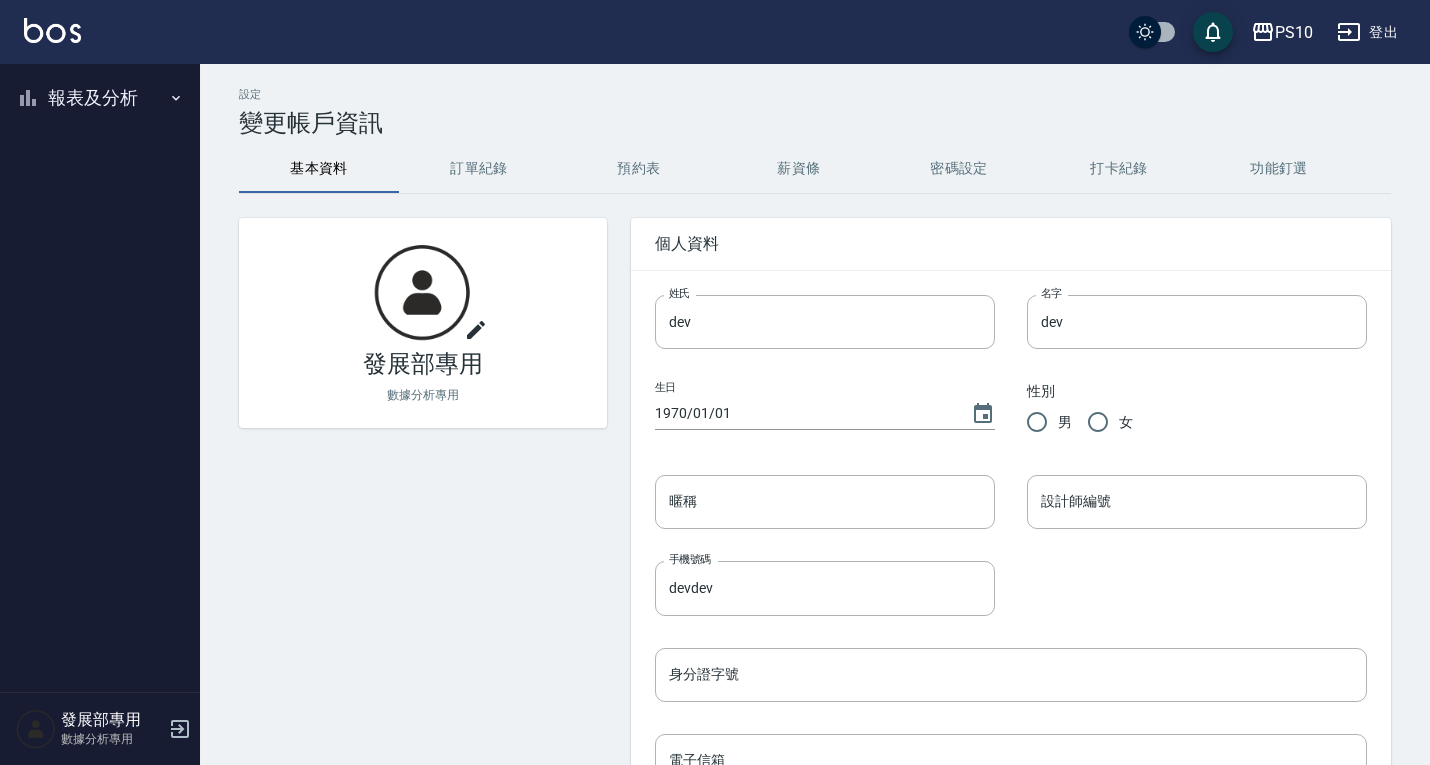 click on "報表及分析" at bounding box center (100, 98) 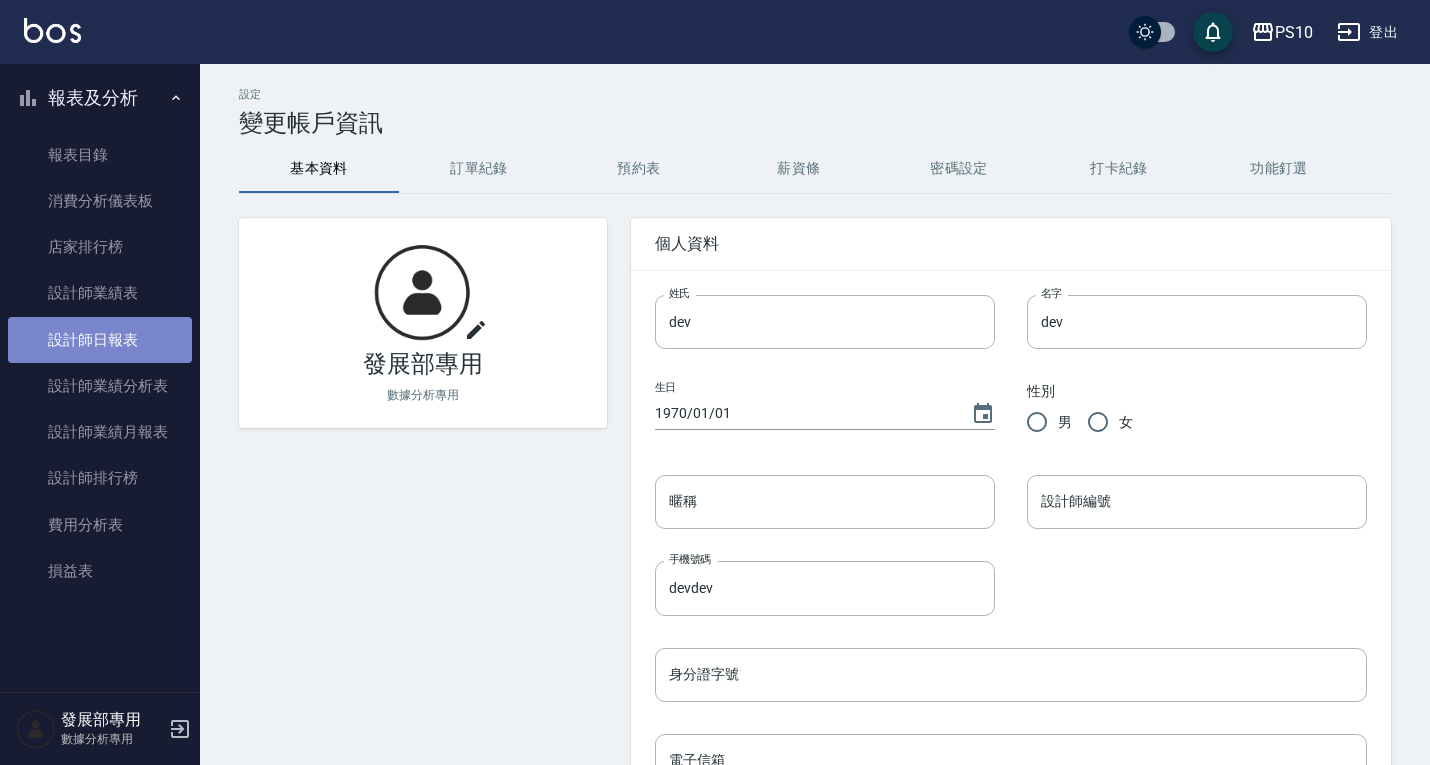 click on "設計師日報表" at bounding box center (100, 340) 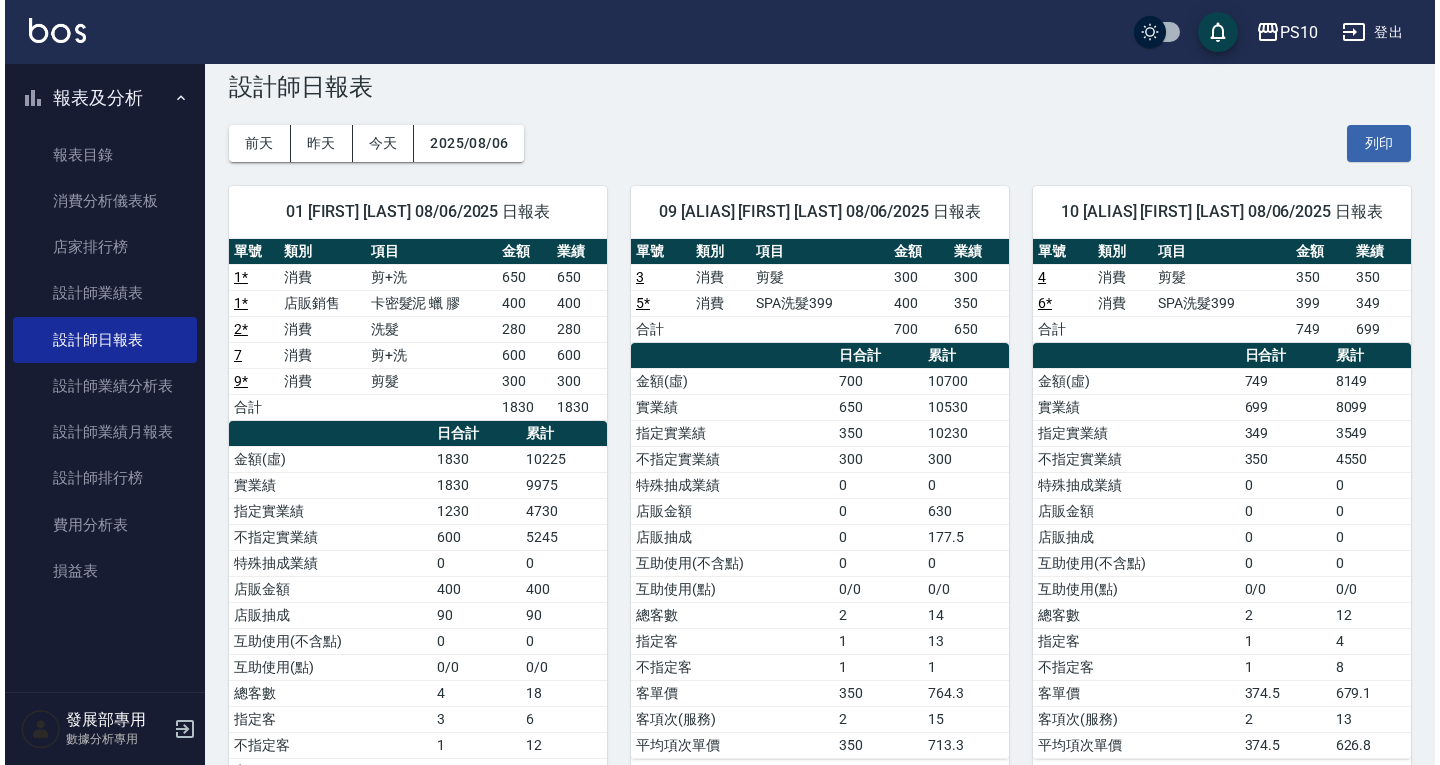 scroll, scrollTop: 0, scrollLeft: 0, axis: both 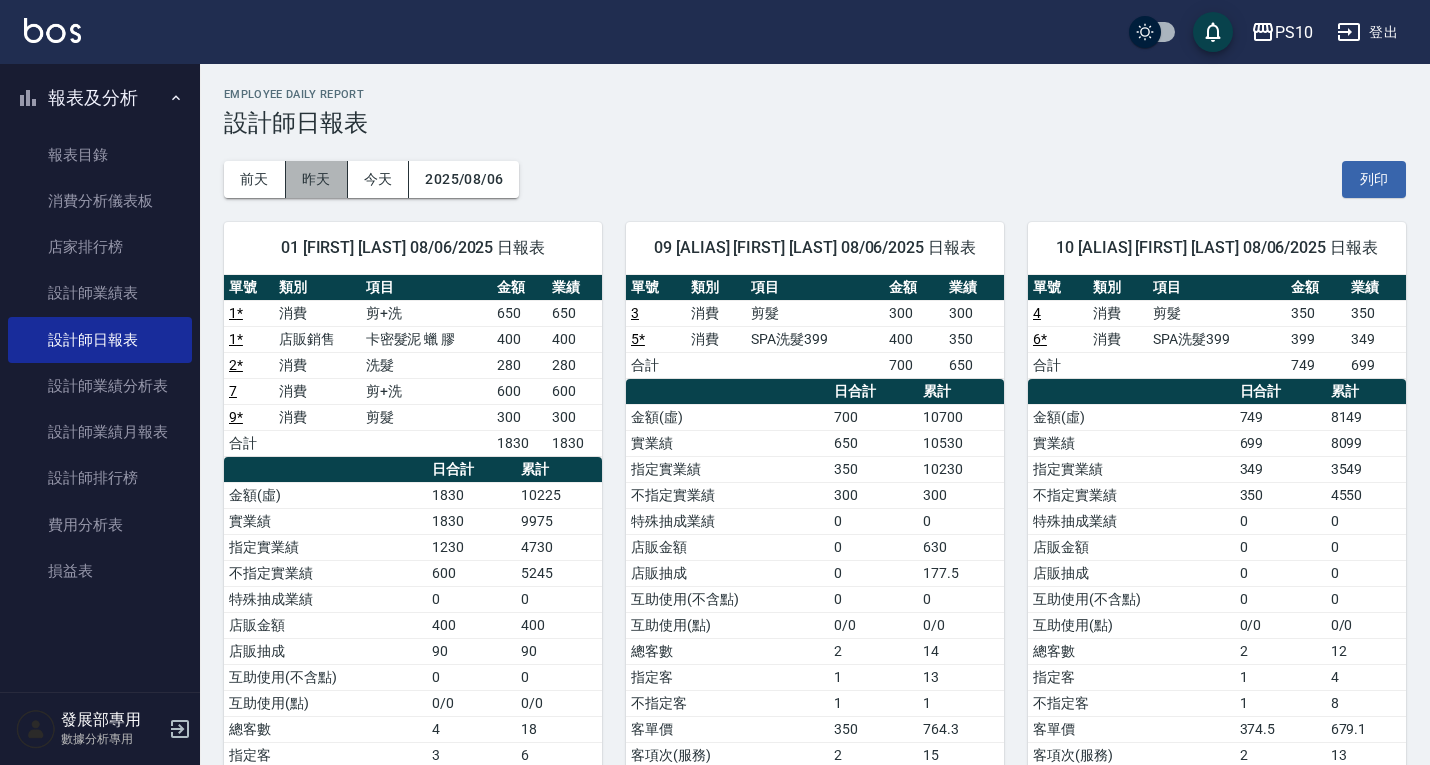 click on "昨天" at bounding box center (317, 179) 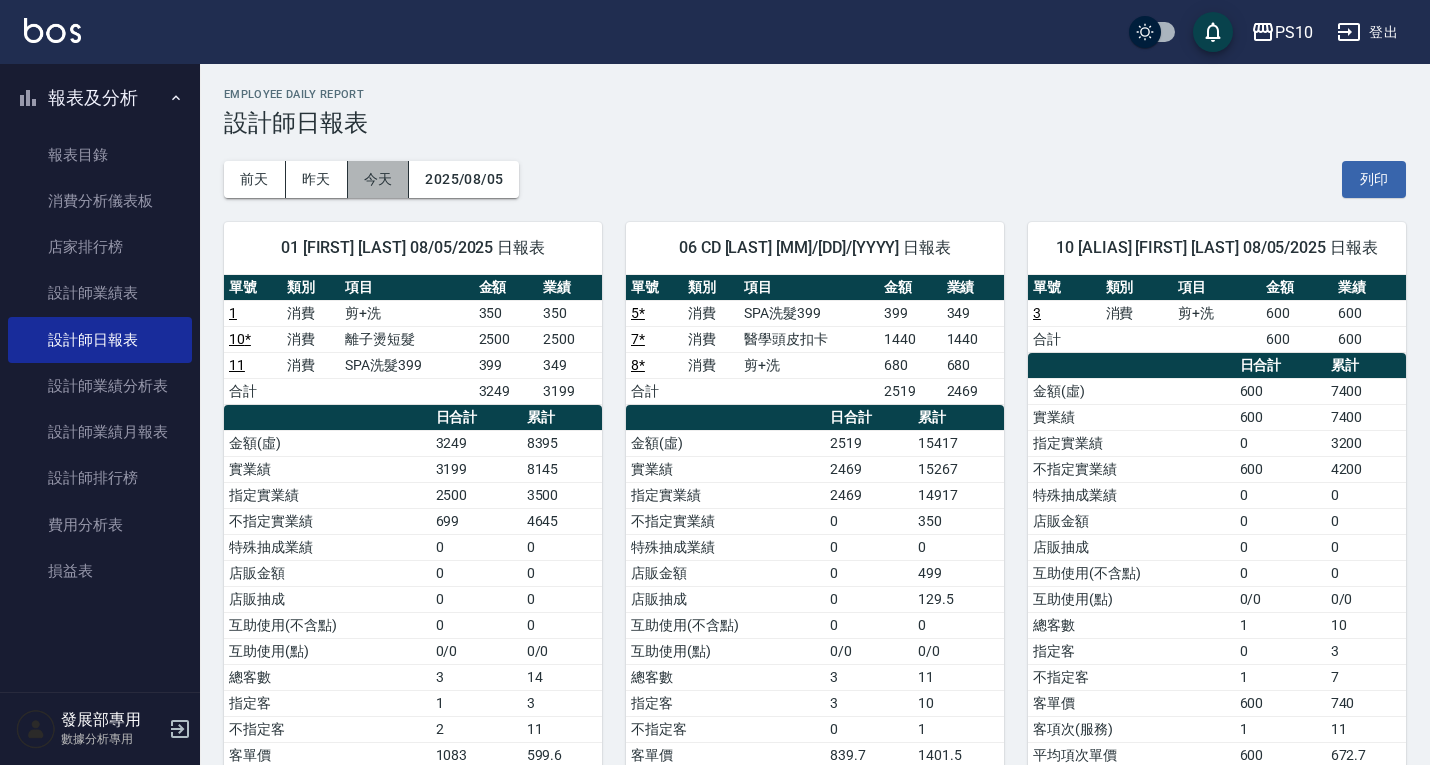 click on "今天" at bounding box center (379, 179) 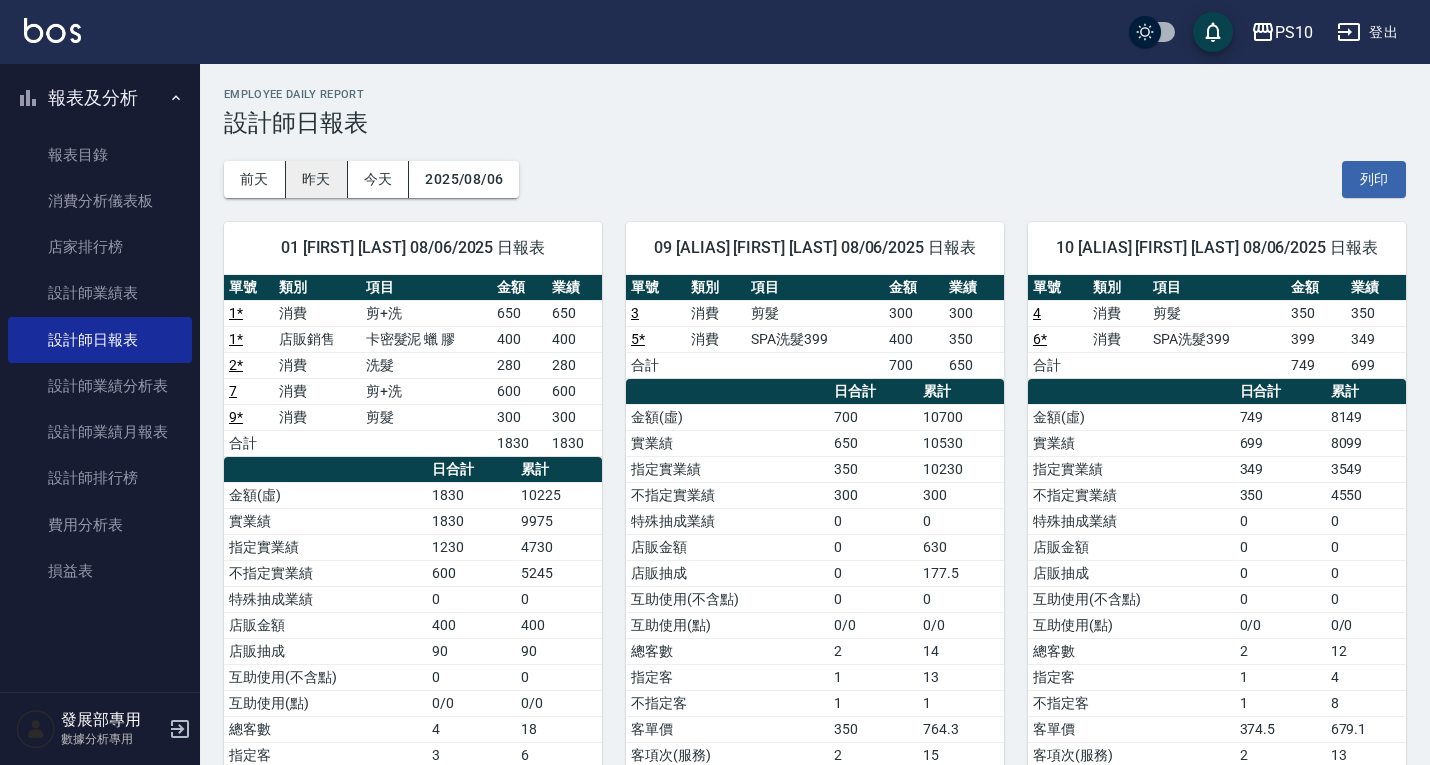 click on "昨天" at bounding box center [317, 179] 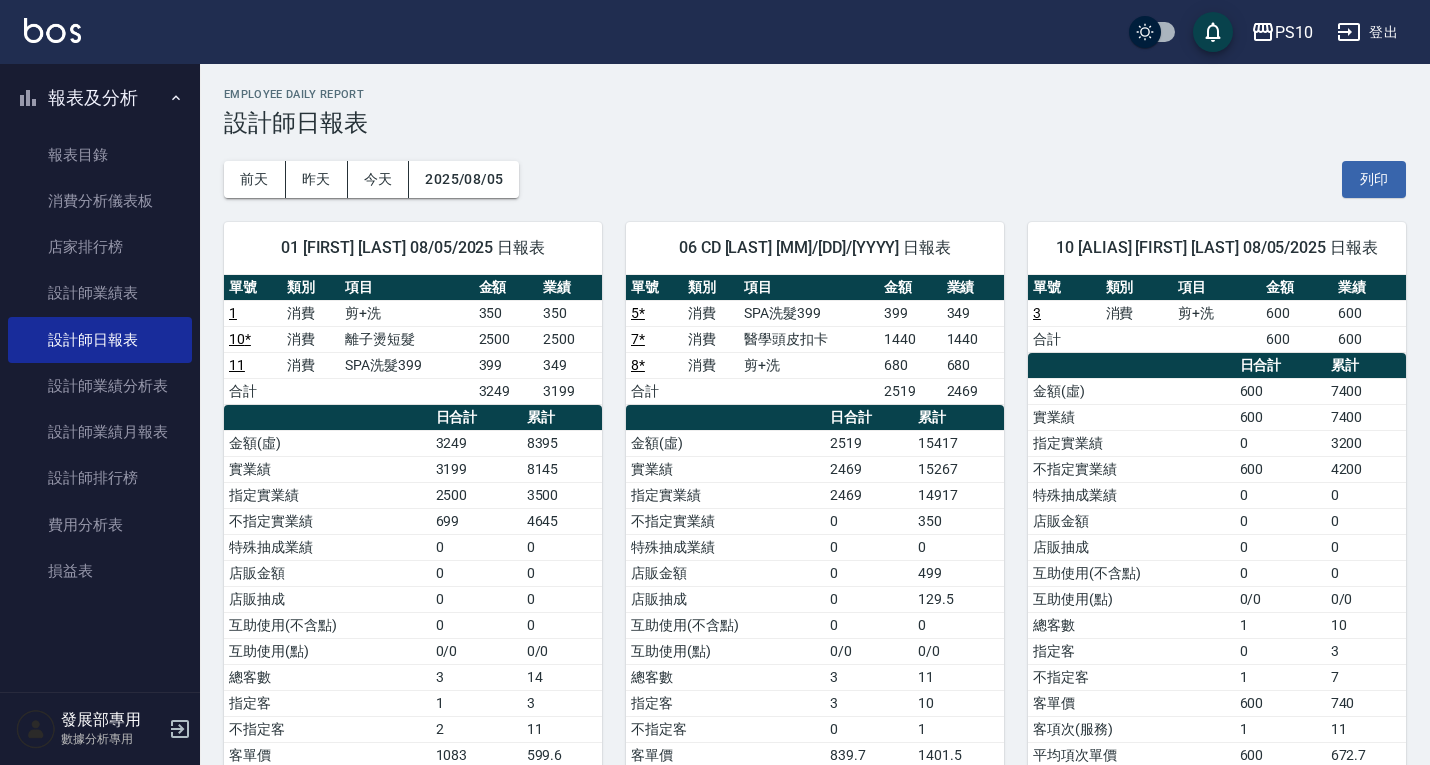 click on "PS10   2025-08-05   設計師日報表 列印時間： 2025-08-06-17:29 Employee Daily Report 設計師日報表 前天 昨天 今天 2025/08/05 列印 01 [FIRST] [LAST] 08/05/2025 日報表  單號 類別 項目 金額 業績 1 消費 剪+洗 350 350 10 * 消費 離子燙短髮 2500 2500 11 消費 SPA洗髮399 399 349 合計 3249 3199 日合計 累計 金額(虛) 3249 8395 實業績 3199 8145 指定實業績 2500 3500 不指定實業績 699 4645 特殊抽成業績 0 0 店販金額 0 0 店販抽成 0 0 互助使用(不含點) 0 0 互助使用(點) 0/0 0/0 總客數 3 14 指定客 1 3 不指定客 2 11 客單價 1083 599.6 客項次(服務) 3 14 平均項次單價 1083 599.6 06 [ALIAS] [FIRST] [LAST] 08/05/2025 日報表  單號 類別 項目 金額 業績 5 * 消費 SPA洗髮399 399 349 7 * 消費 醫學頭皮扣卡 1440 1440 8 * 消費 剪+洗 680 680 合計 2519 2469 日合計 累計 金額(虛) 2519 15417 實業績 2469 15267 指定實業績 2469 14917 不指定實業績 0 350 特殊抽成業績 0 0 店販金額 0 0" at bounding box center (815, 816) 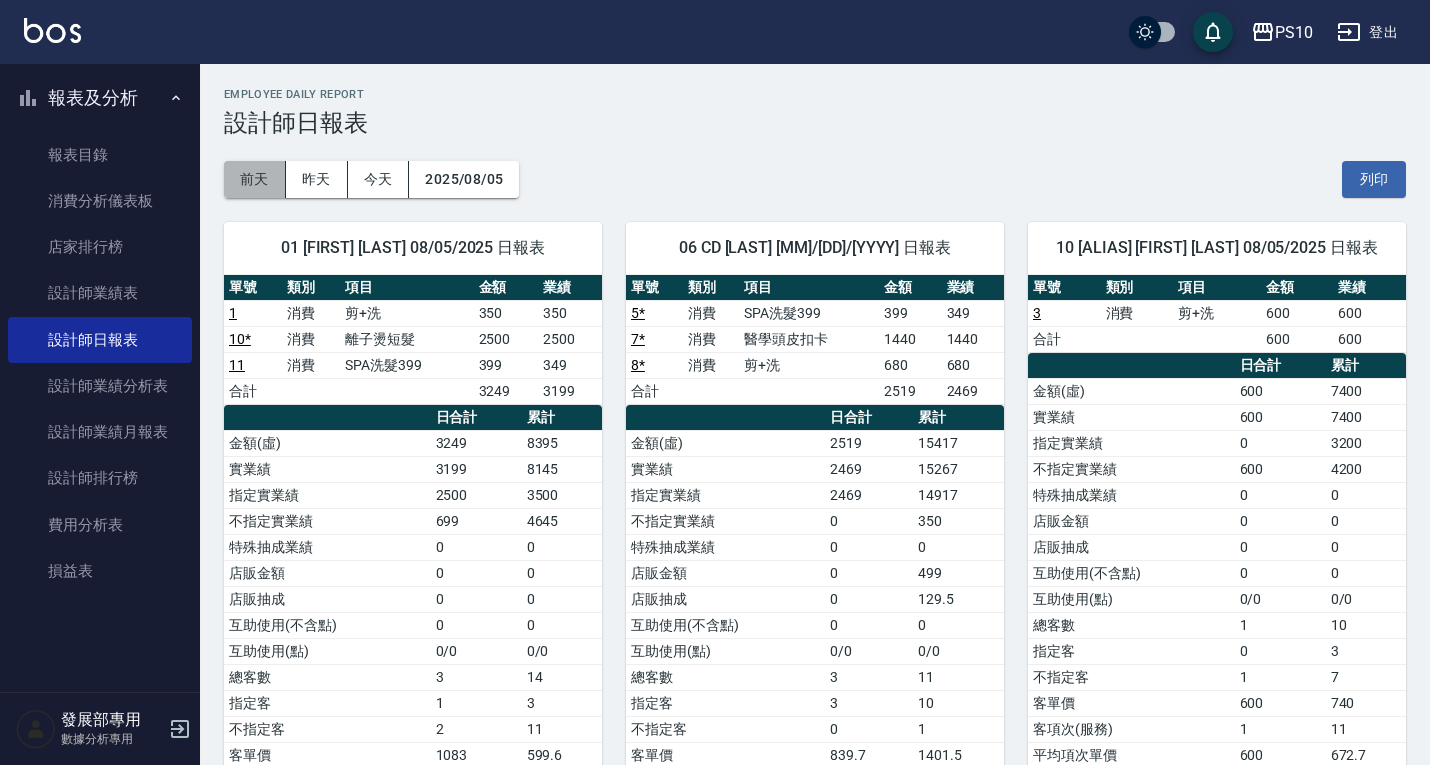 click on "前天" at bounding box center [255, 179] 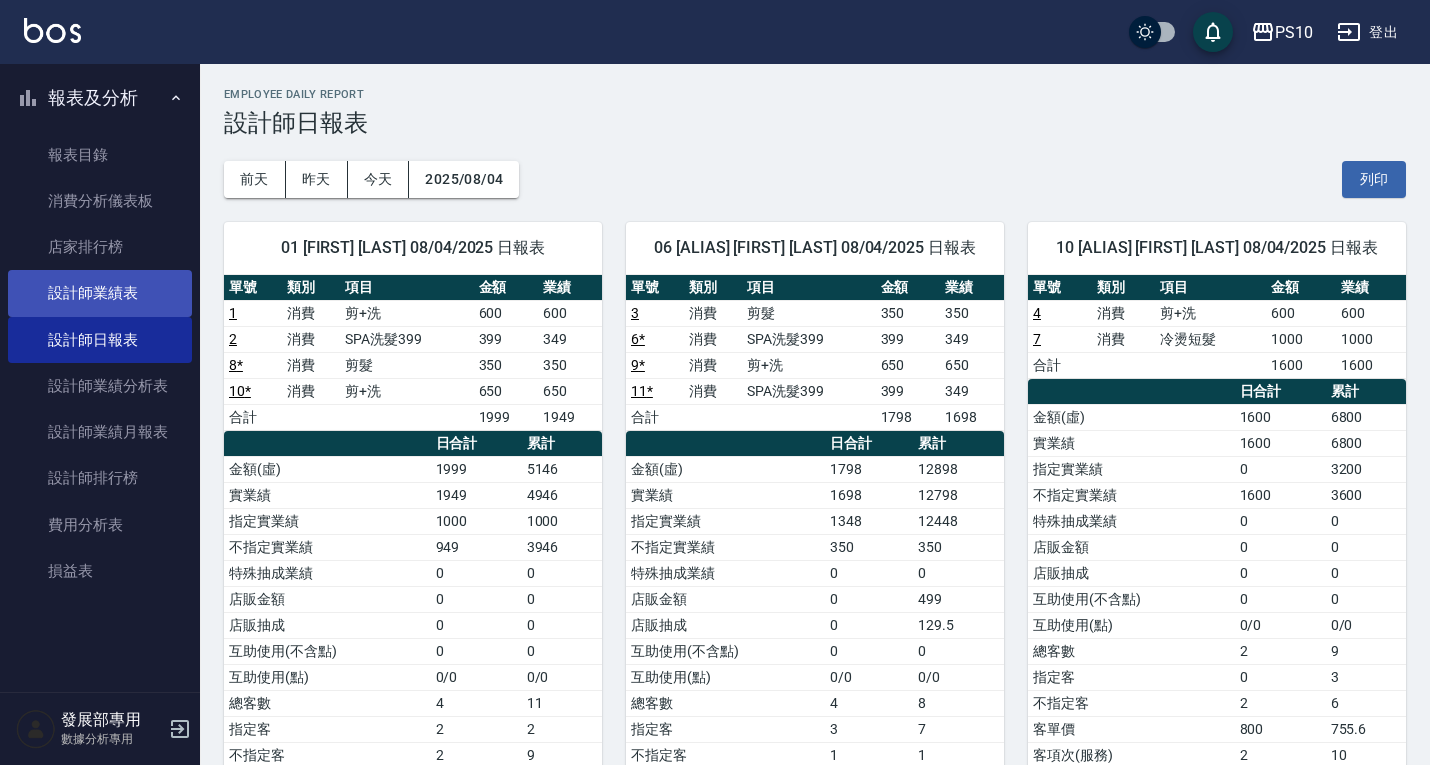 click on "設計師業績表" at bounding box center [100, 293] 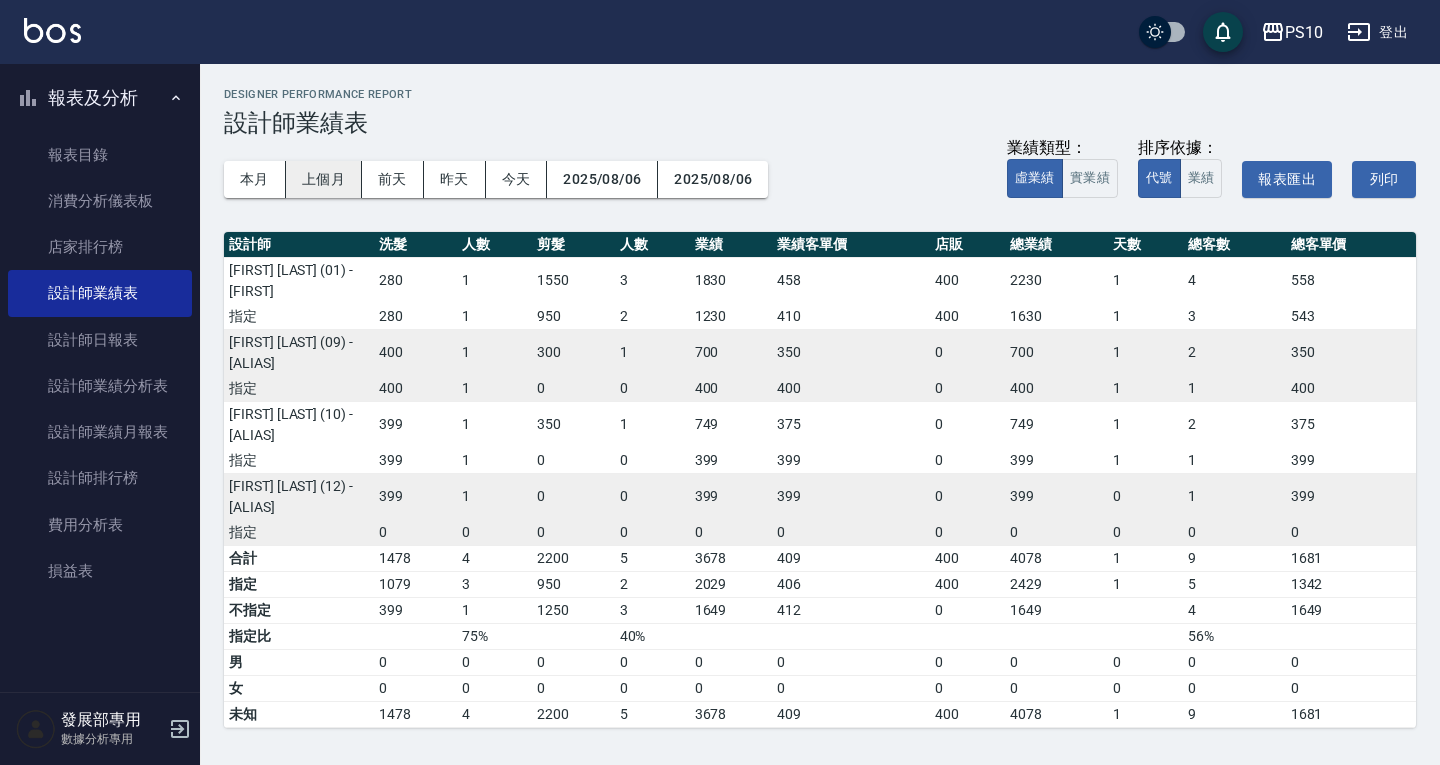 click on "上個月" at bounding box center [324, 179] 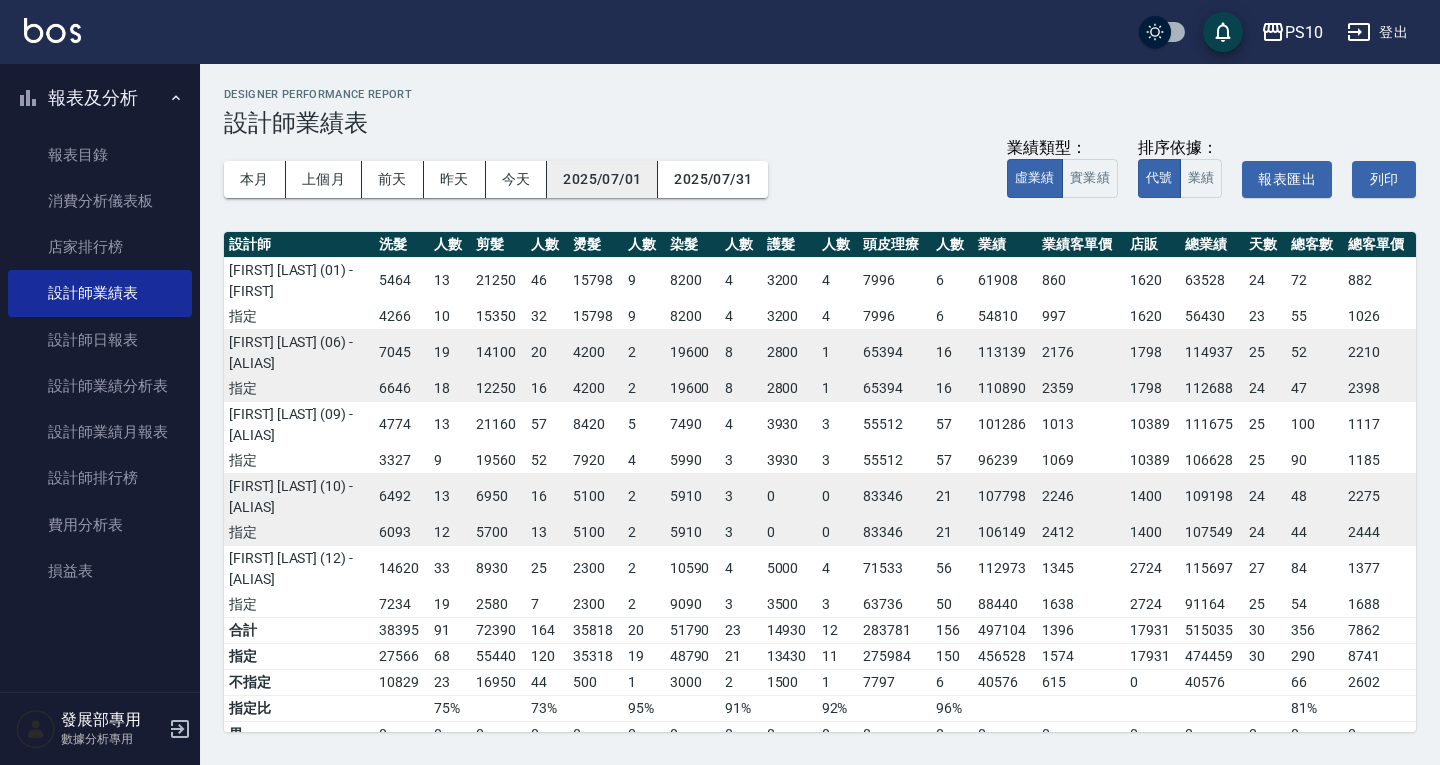 click on "2025/07/01" at bounding box center [602, 179] 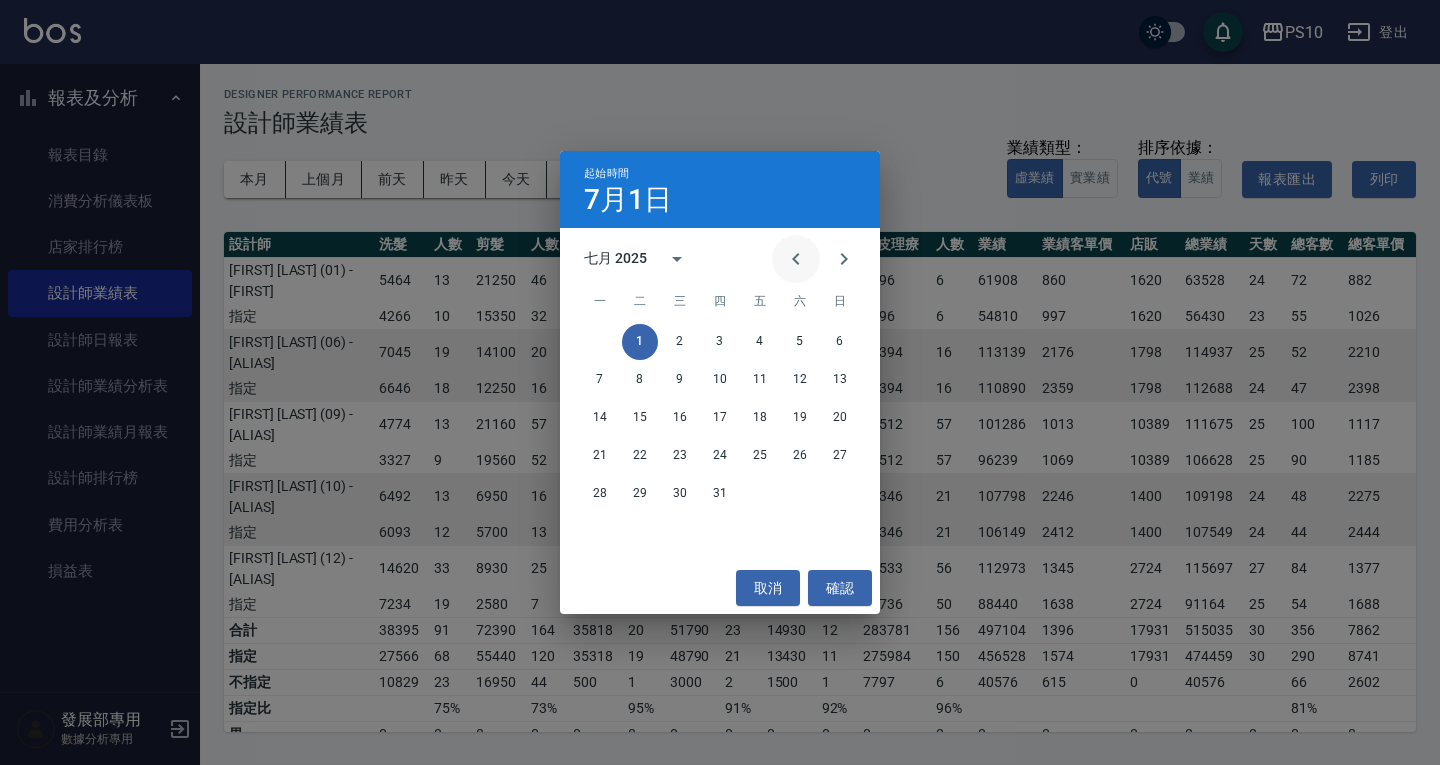 click 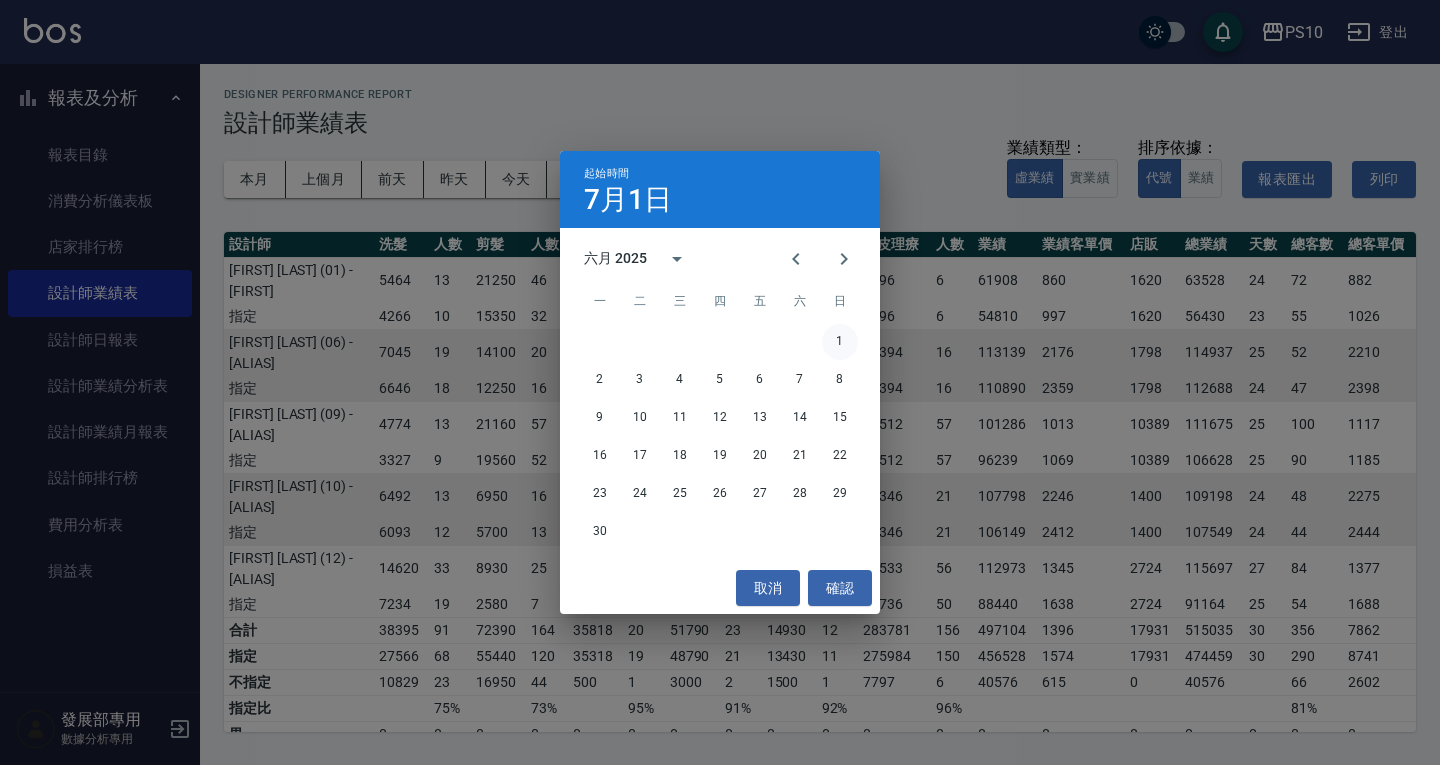click on "1" at bounding box center [840, 342] 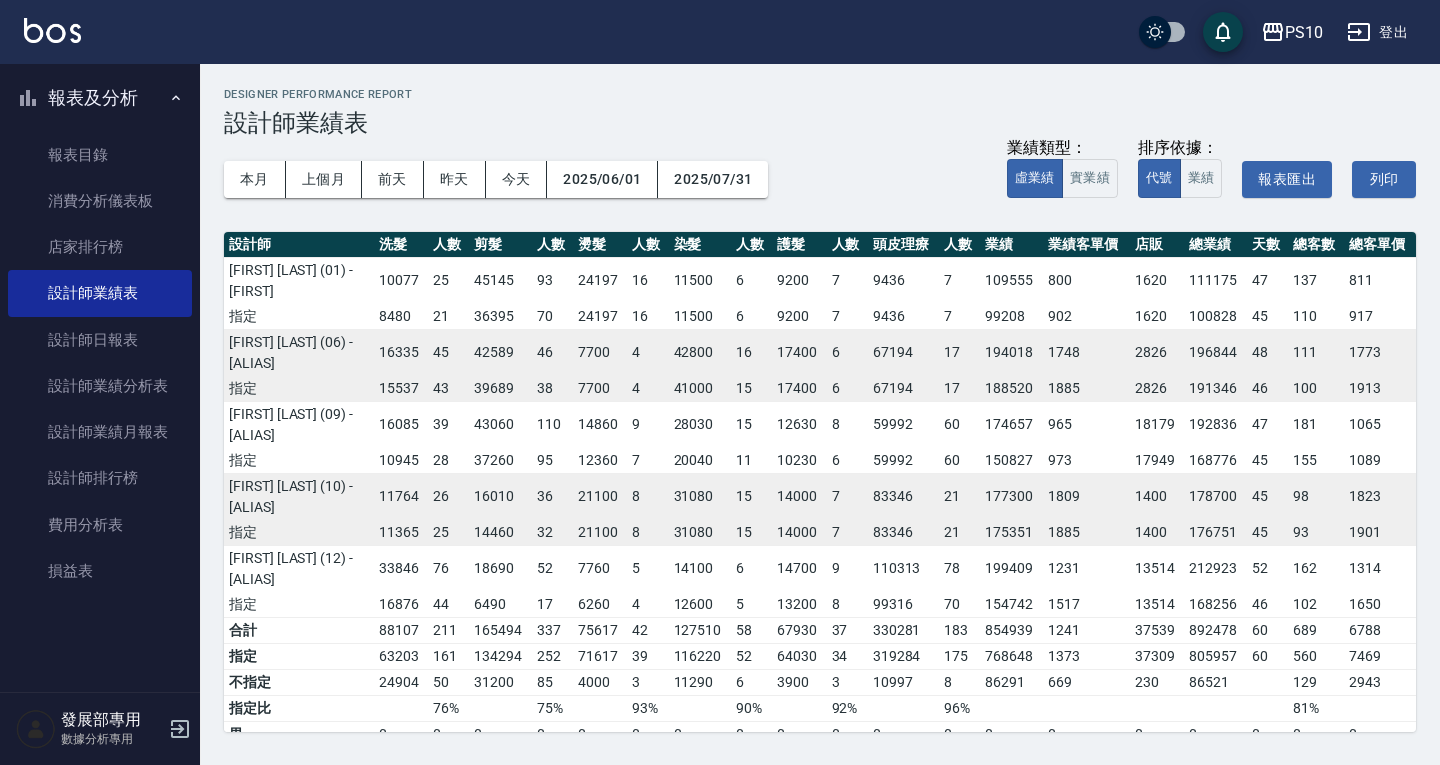 click on "2025/07/31" at bounding box center (713, 179) 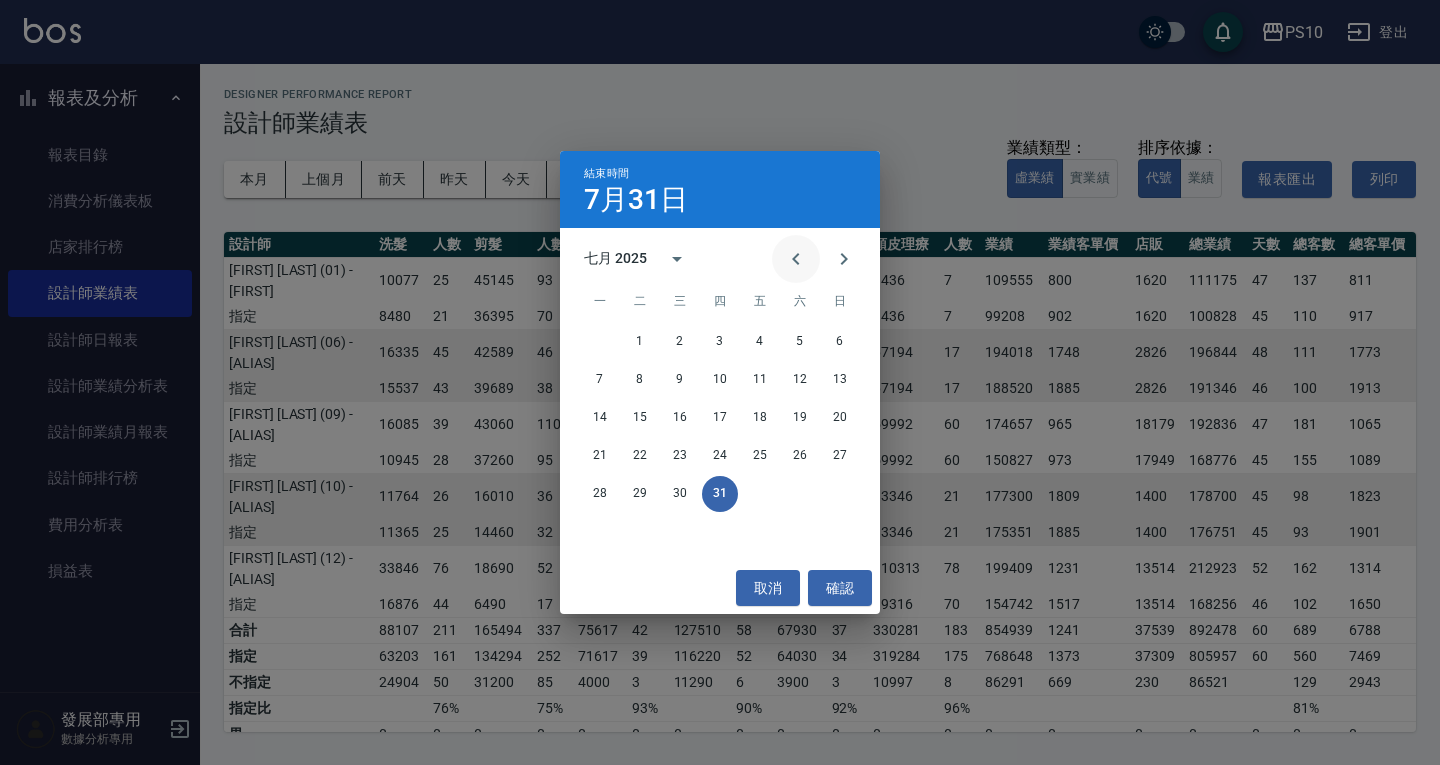 click 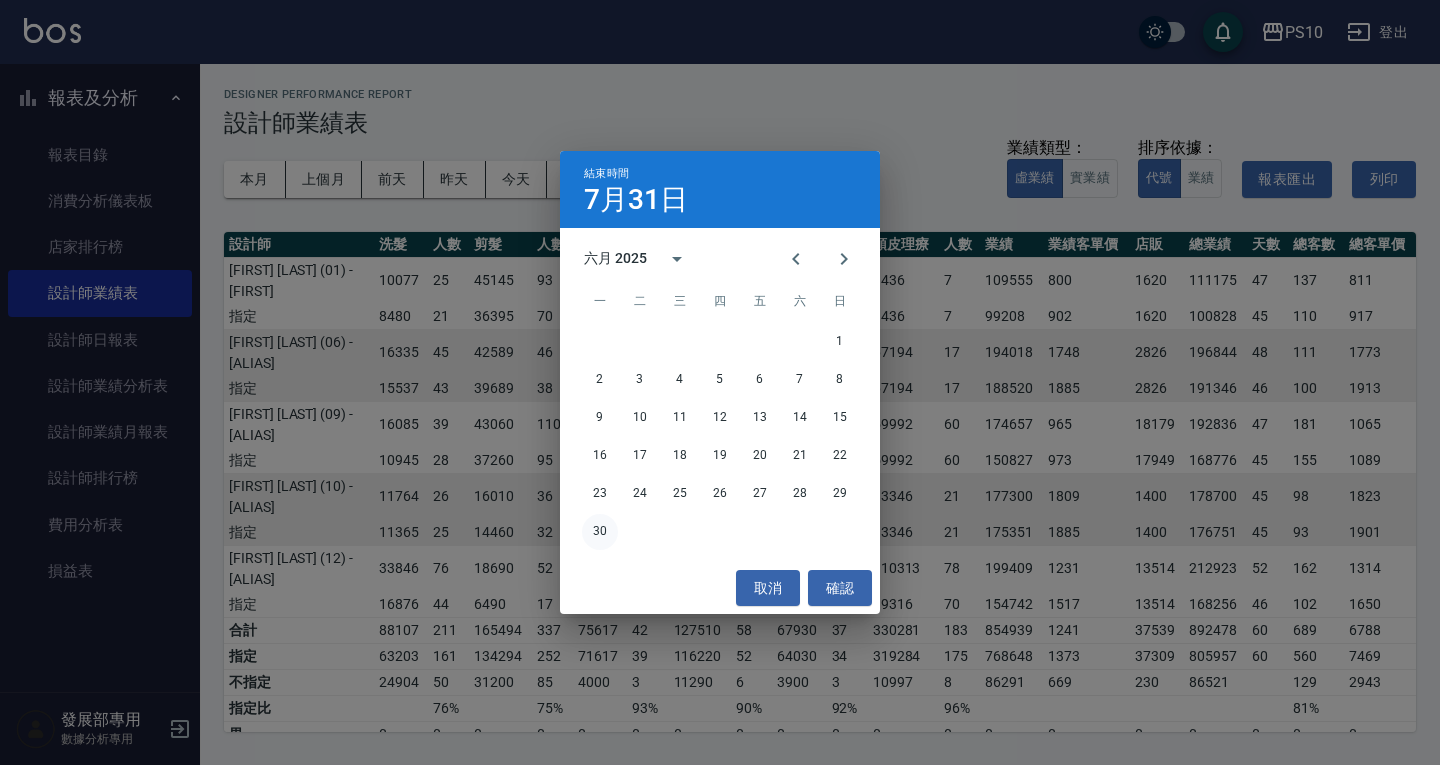 click on "30" at bounding box center [600, 532] 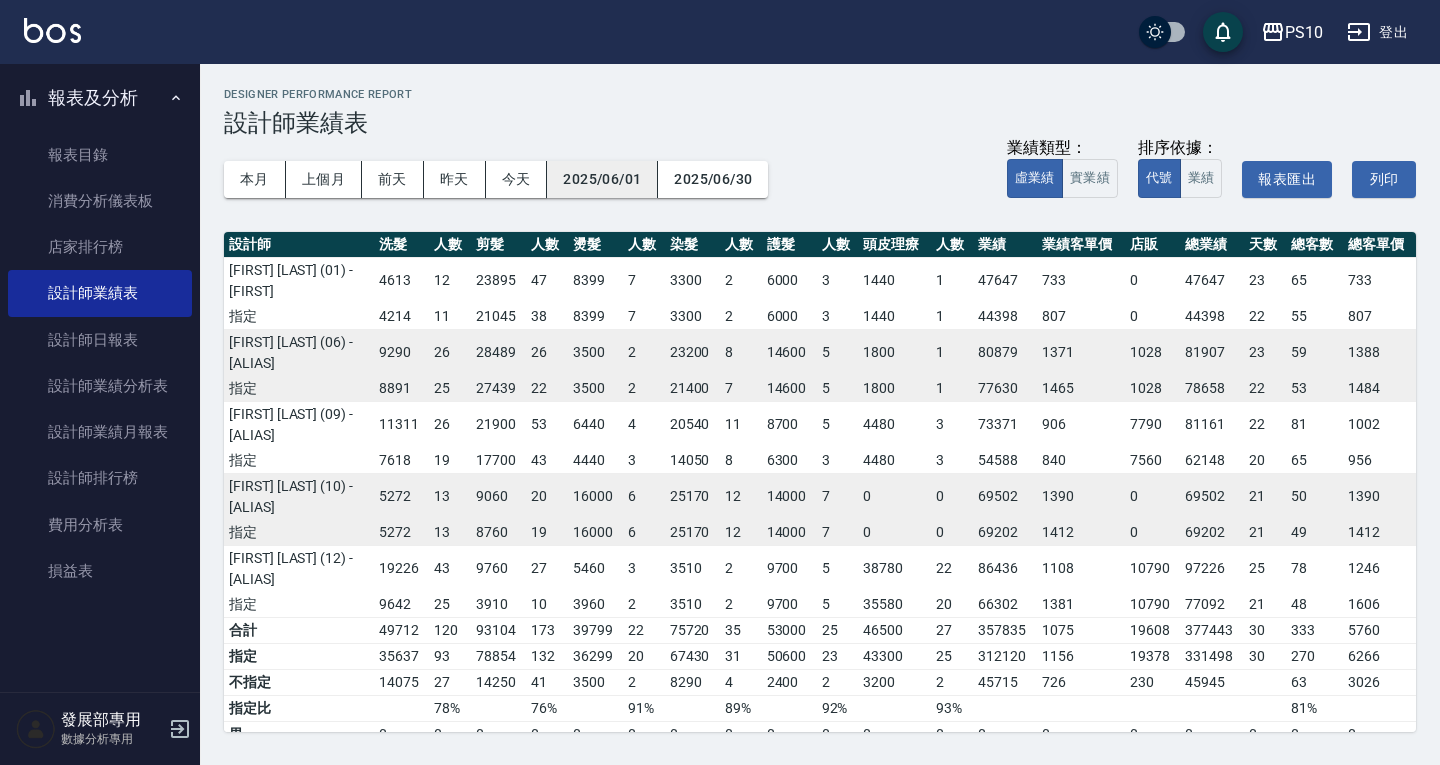 click on "2025/06/01" at bounding box center [602, 179] 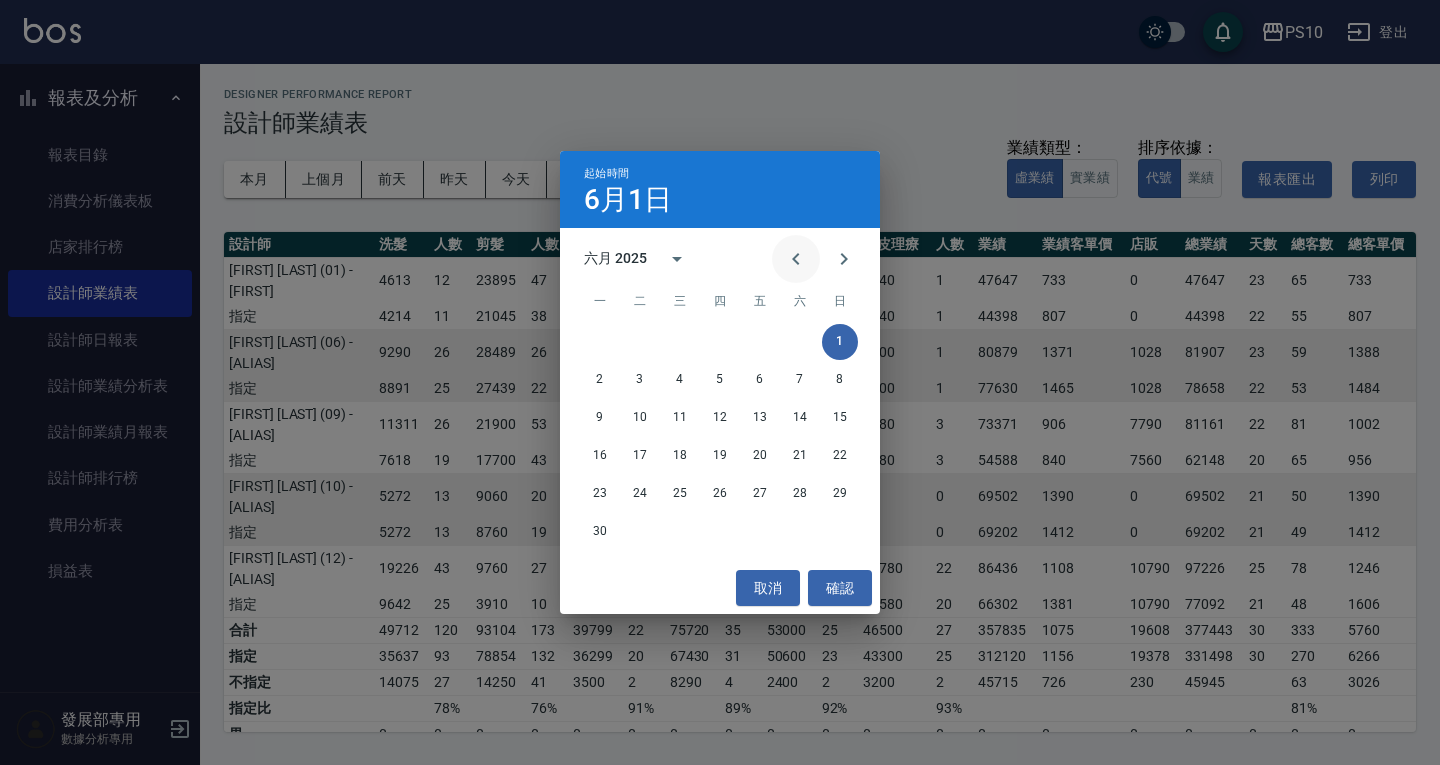 click 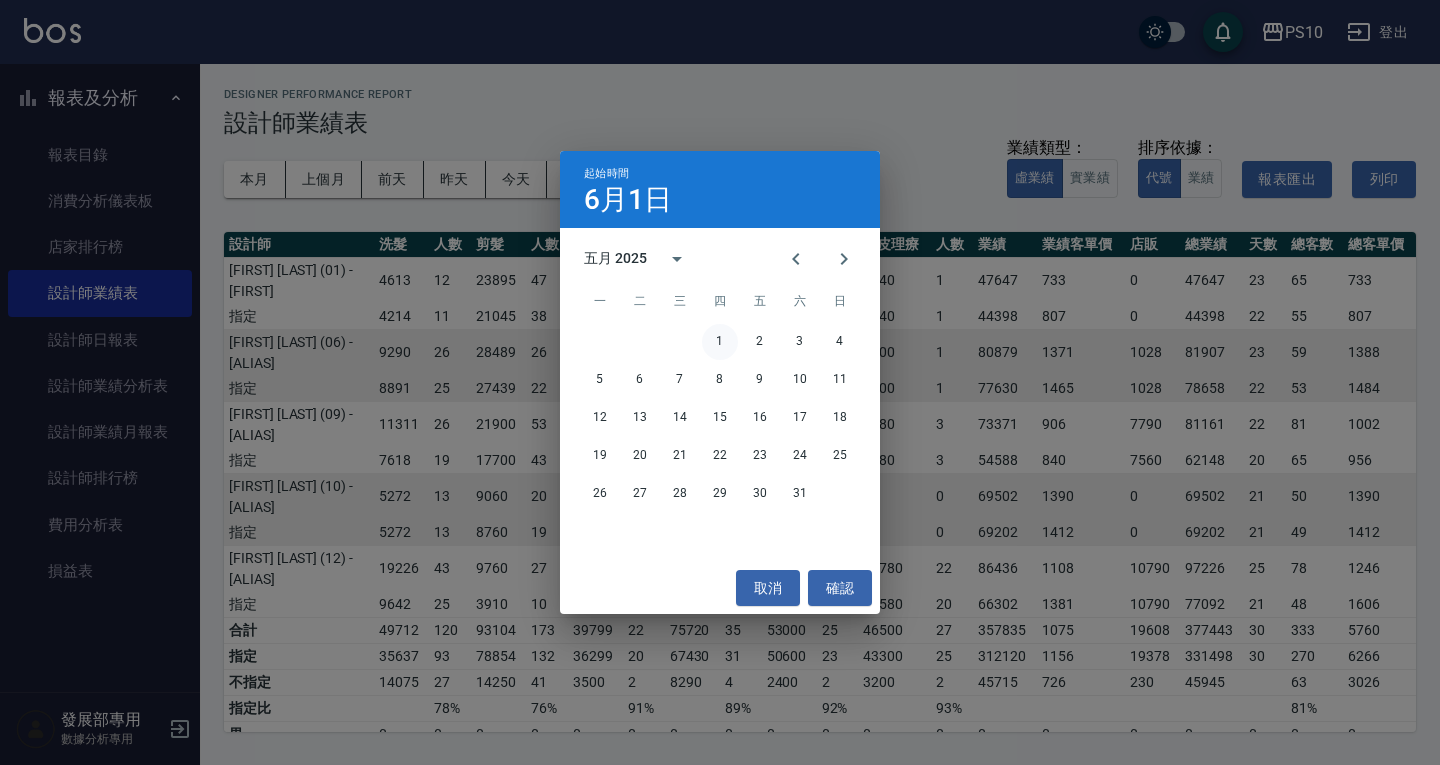 click on "1" at bounding box center (720, 342) 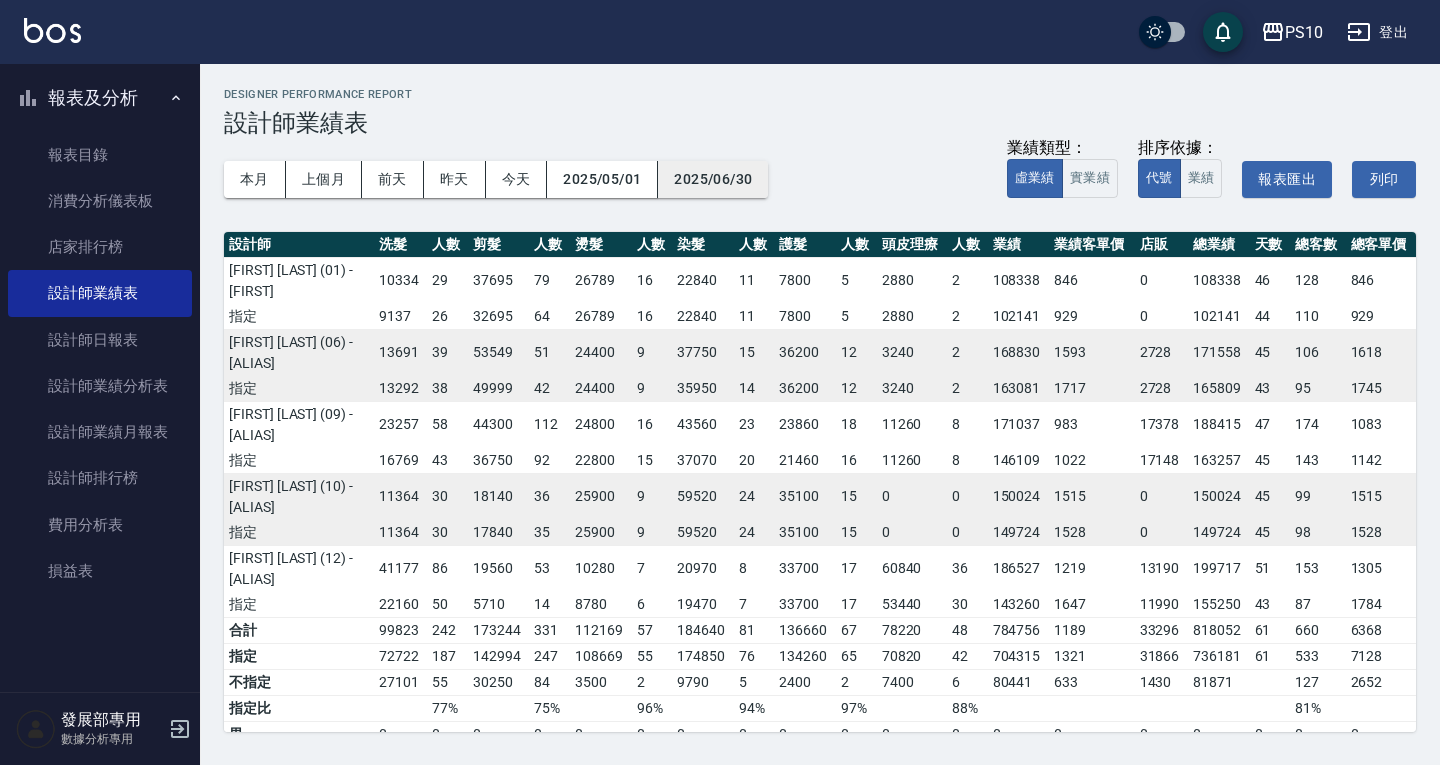 click on "2025/06/30" at bounding box center (713, 179) 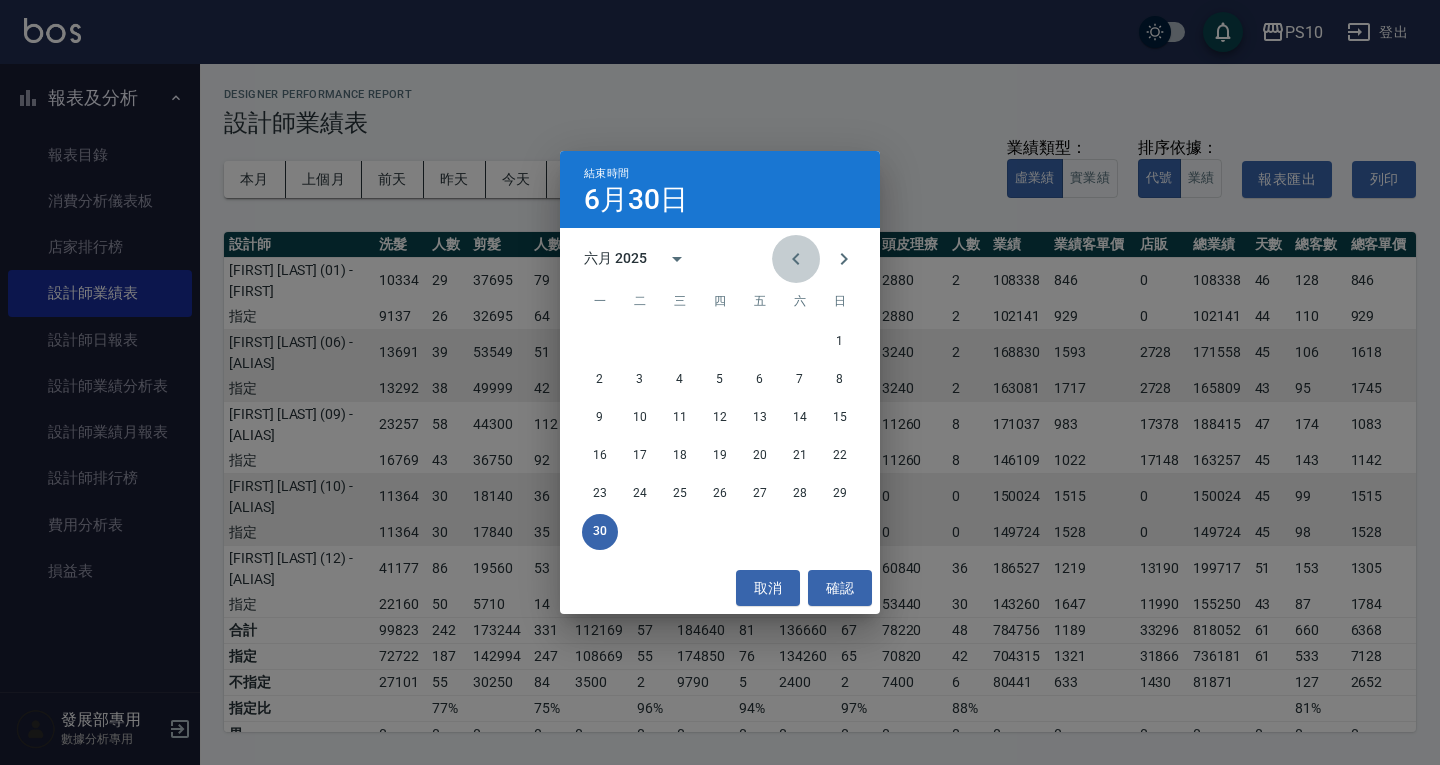 click 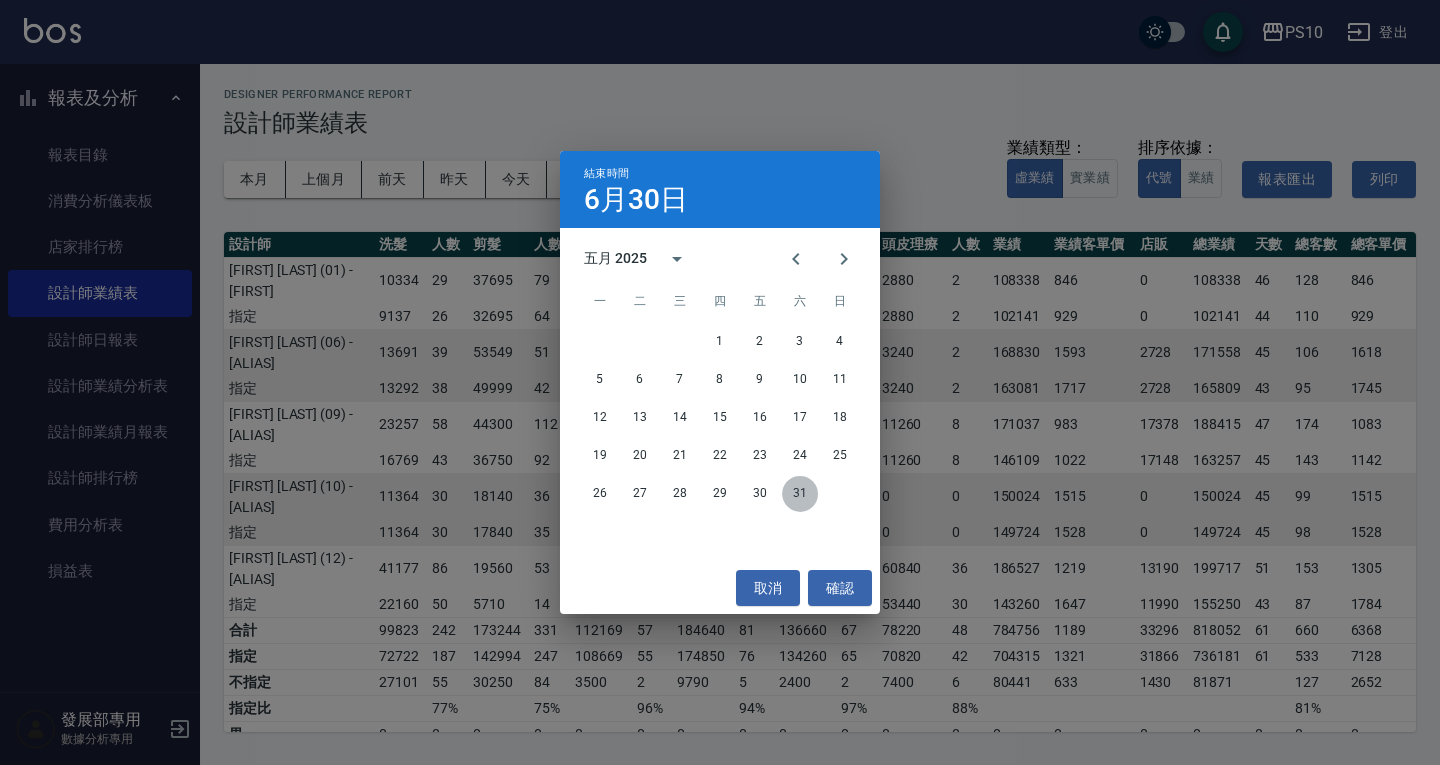 click on "31" at bounding box center [800, 494] 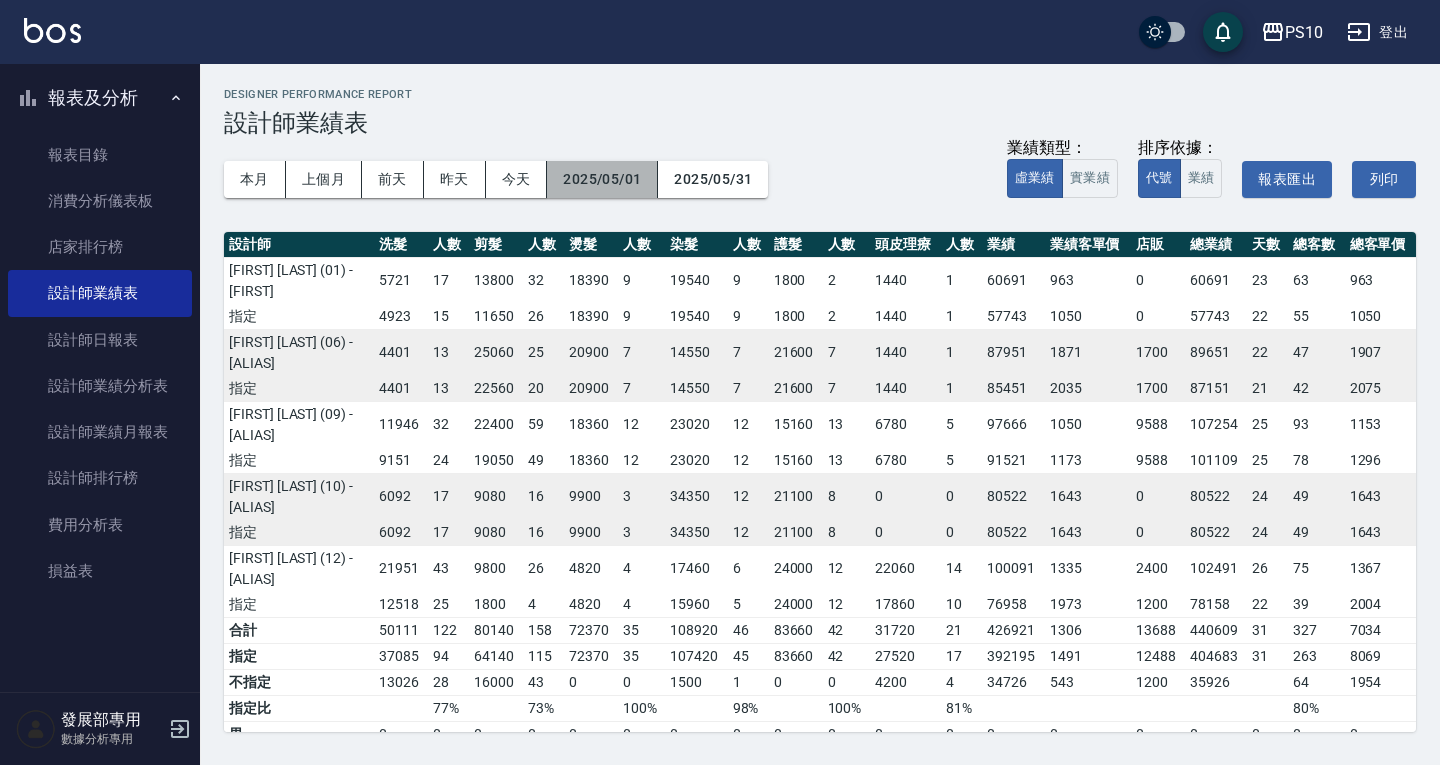 click on "2025/05/01" at bounding box center [602, 179] 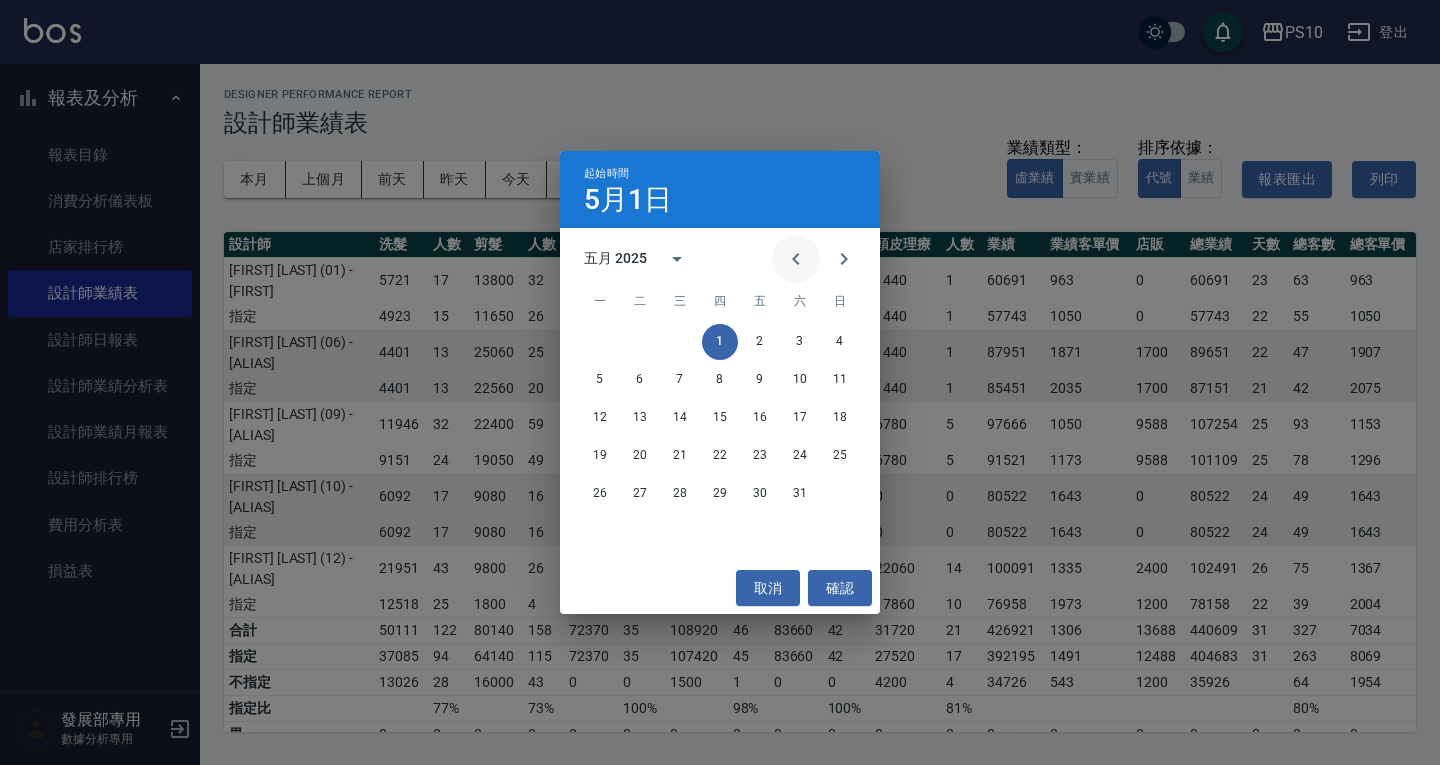 click 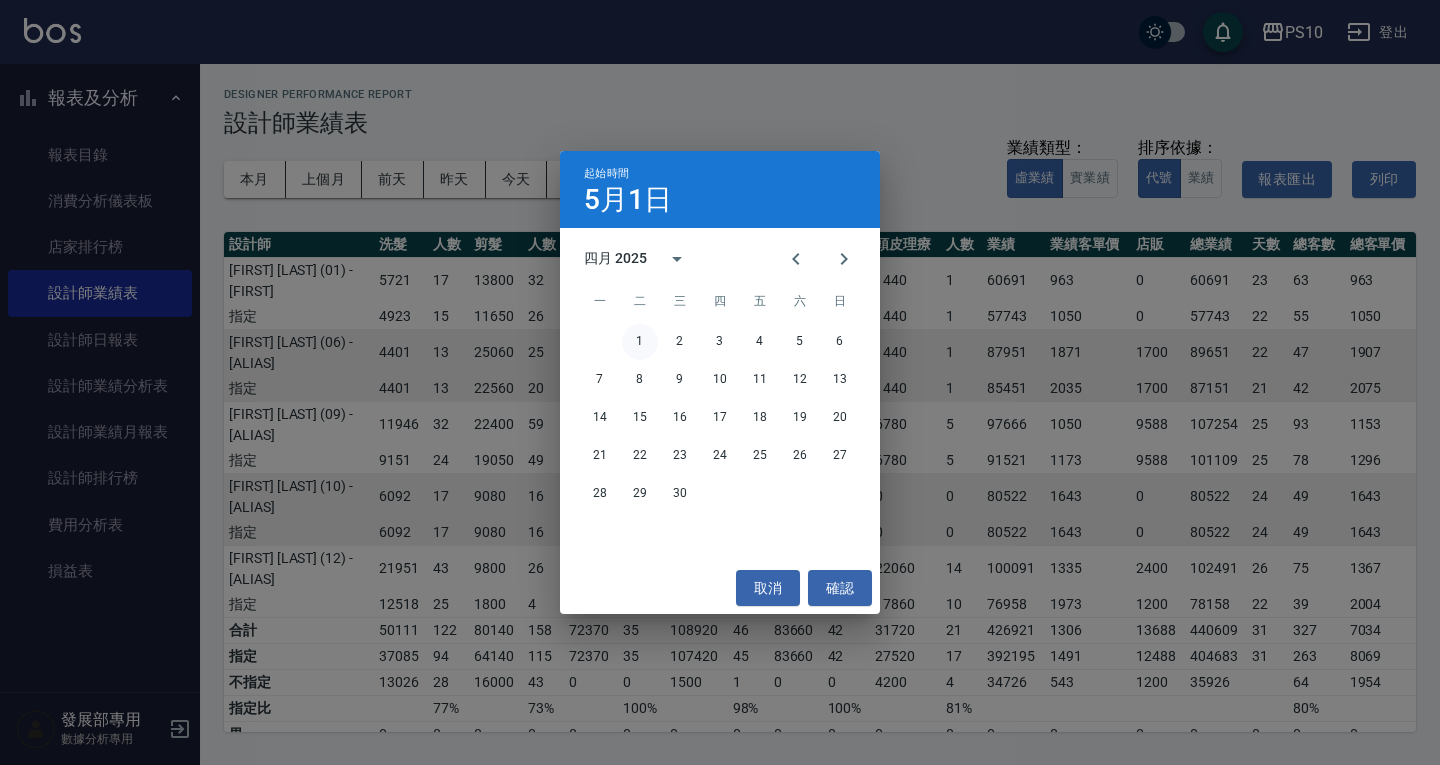click on "1" at bounding box center [640, 342] 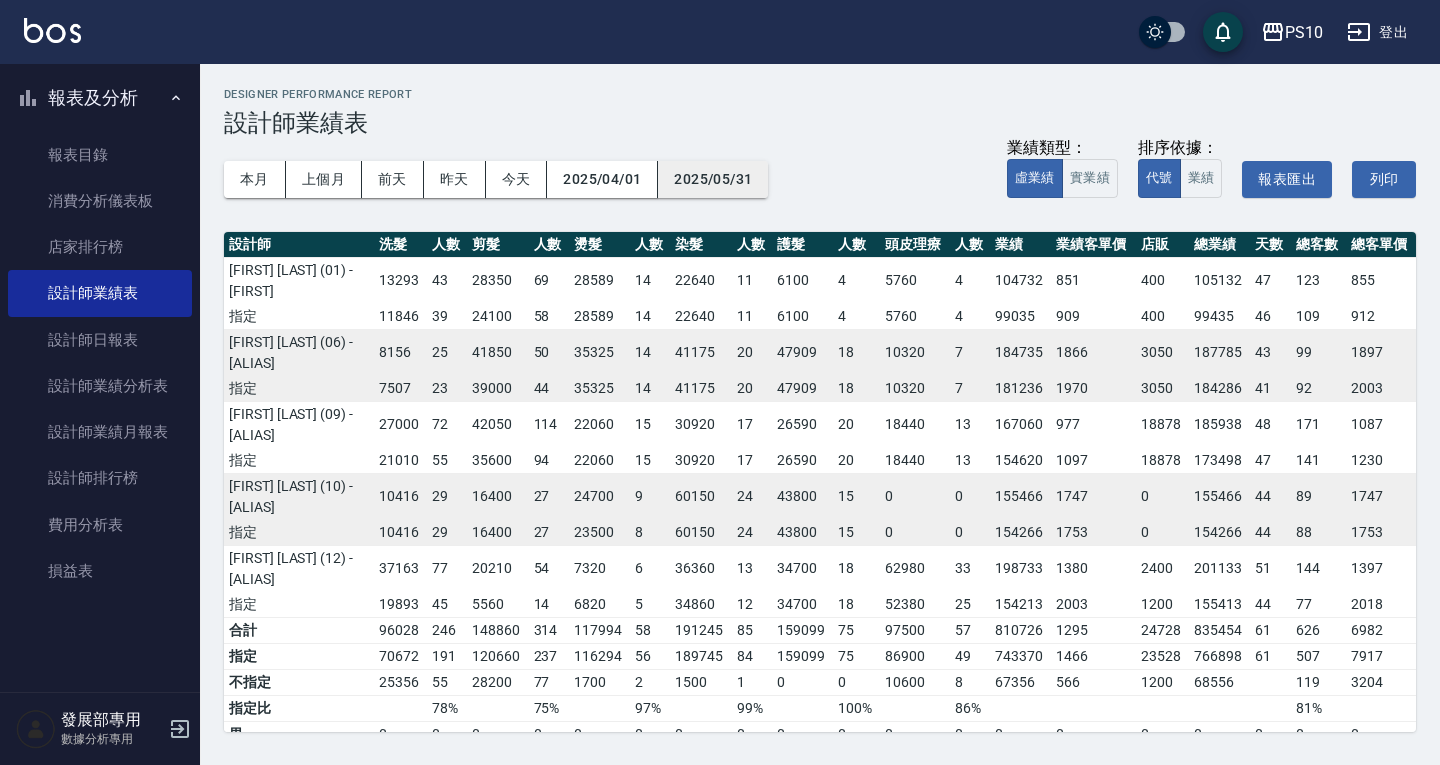 click on "2025/05/31" at bounding box center (713, 179) 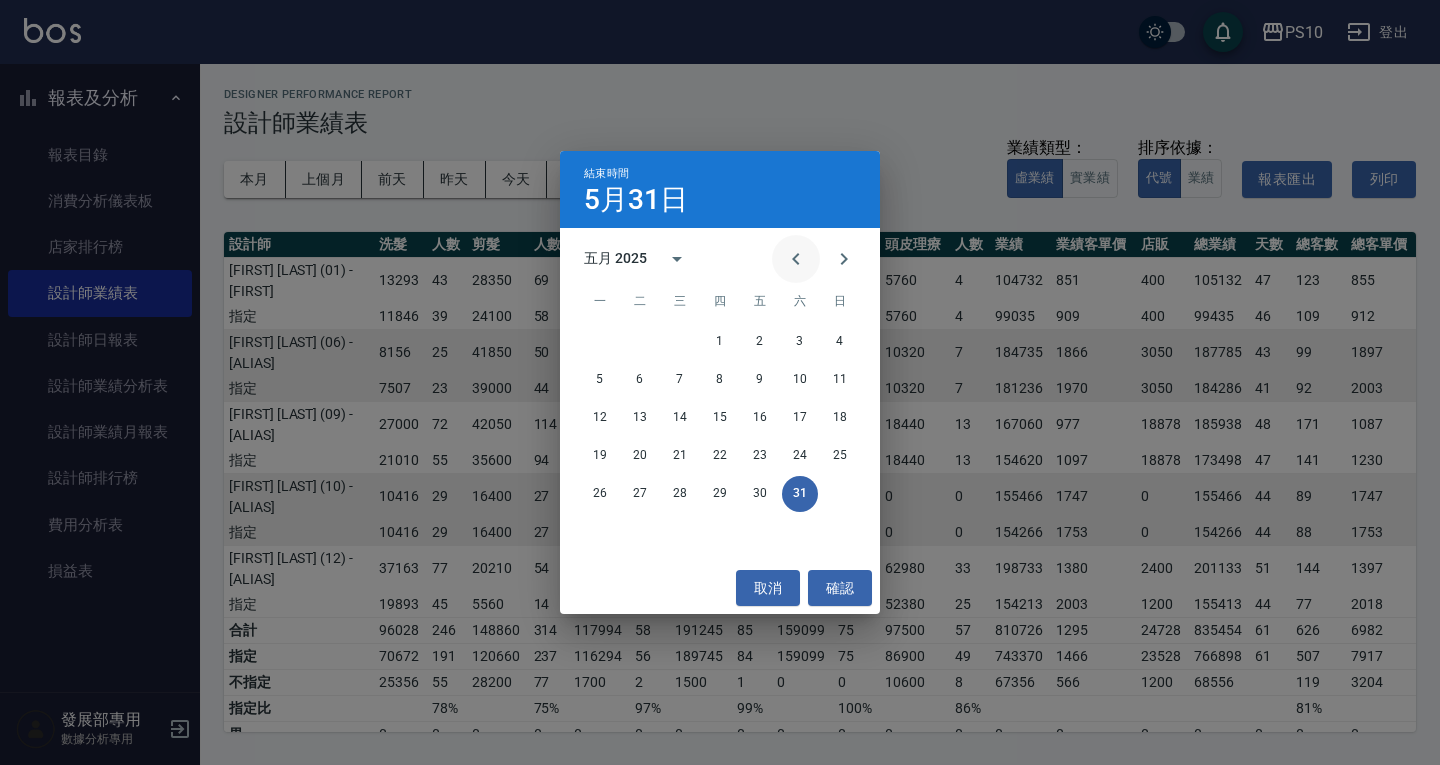 click 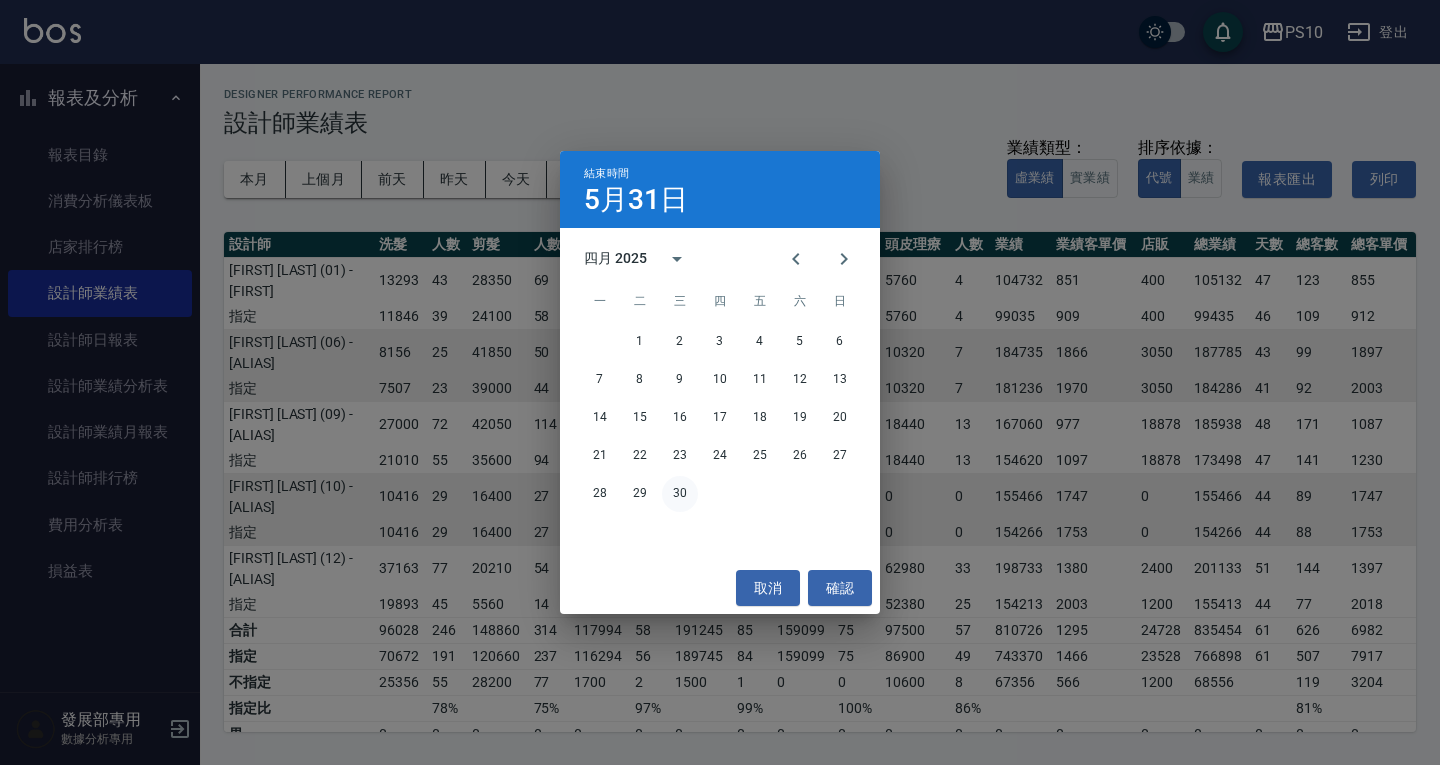 click on "30" at bounding box center (680, 494) 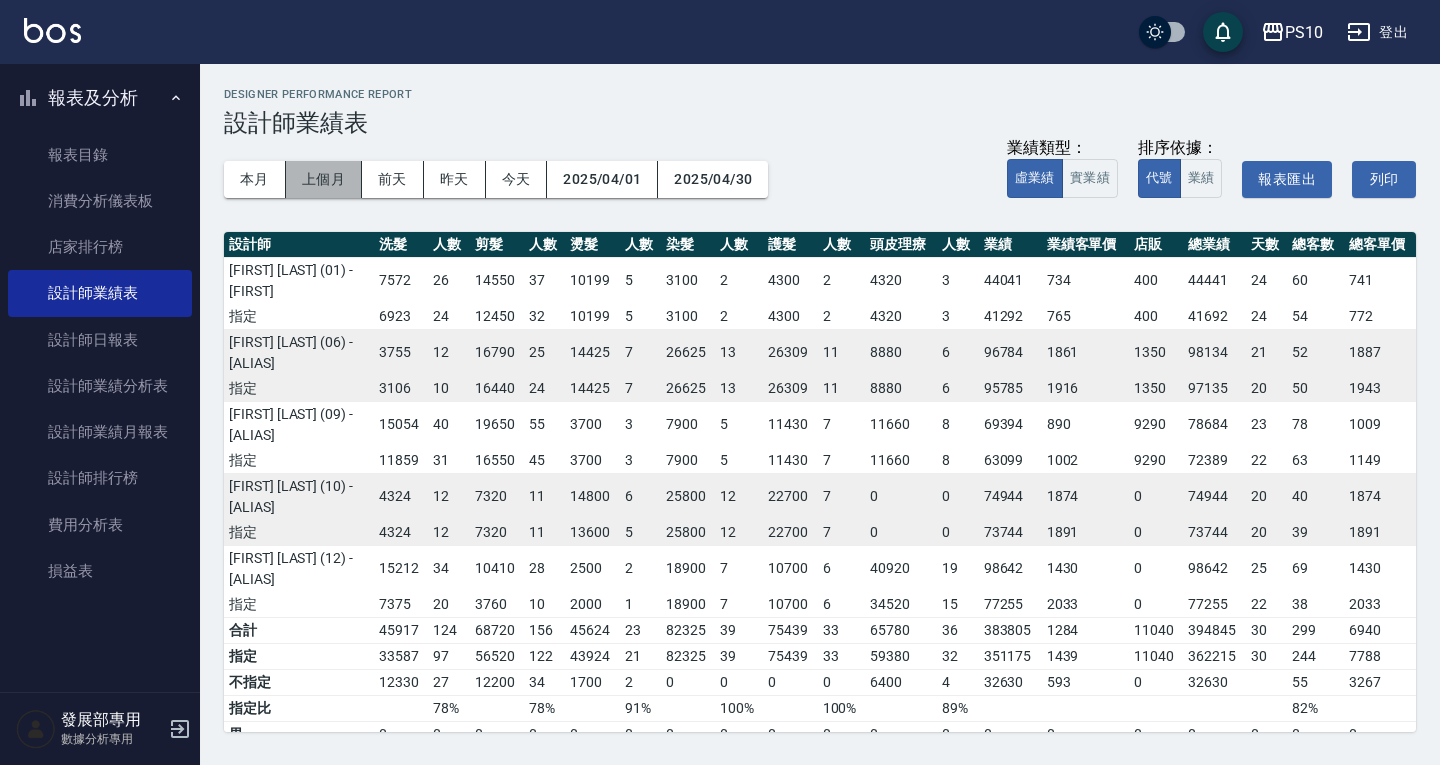 click on "上個月" at bounding box center (324, 179) 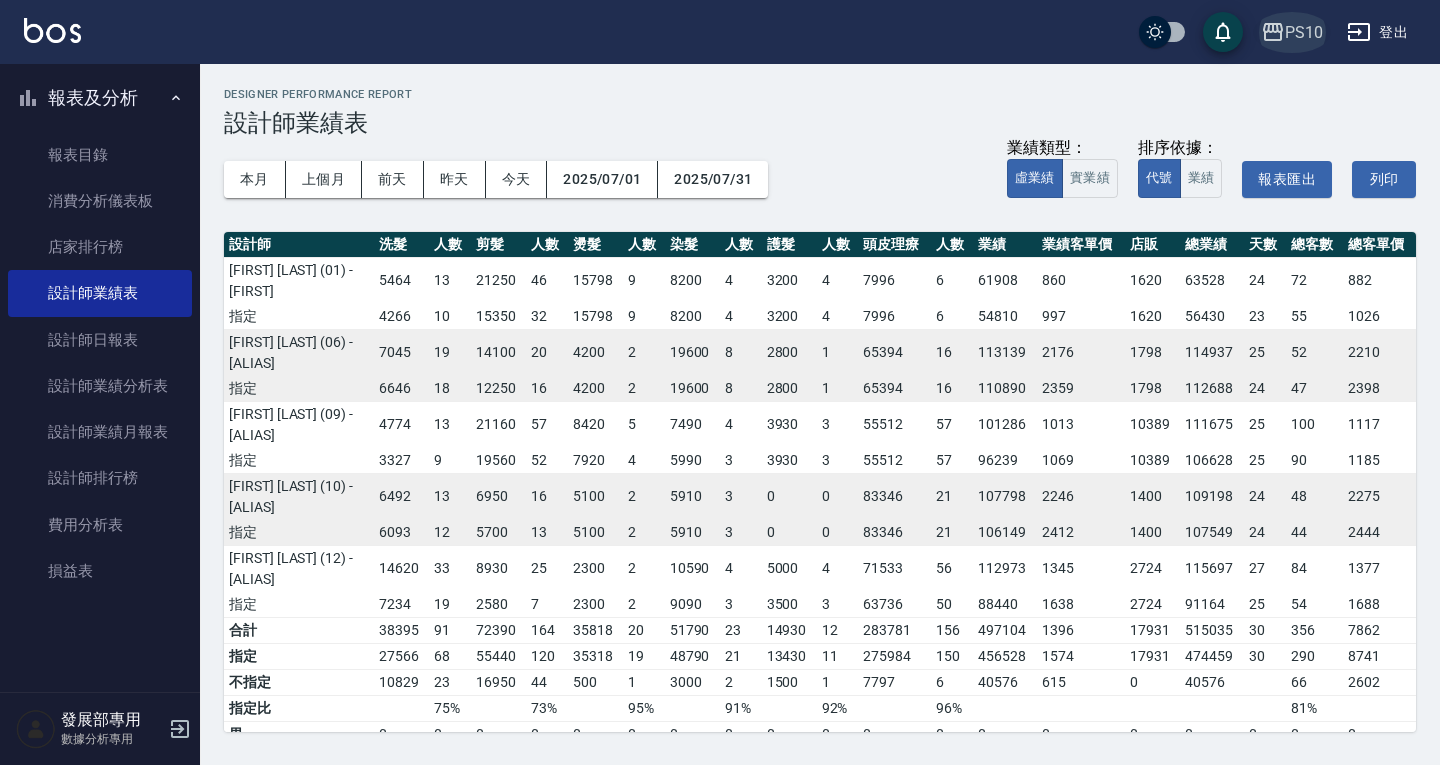 click on "PS10" at bounding box center [1304, 32] 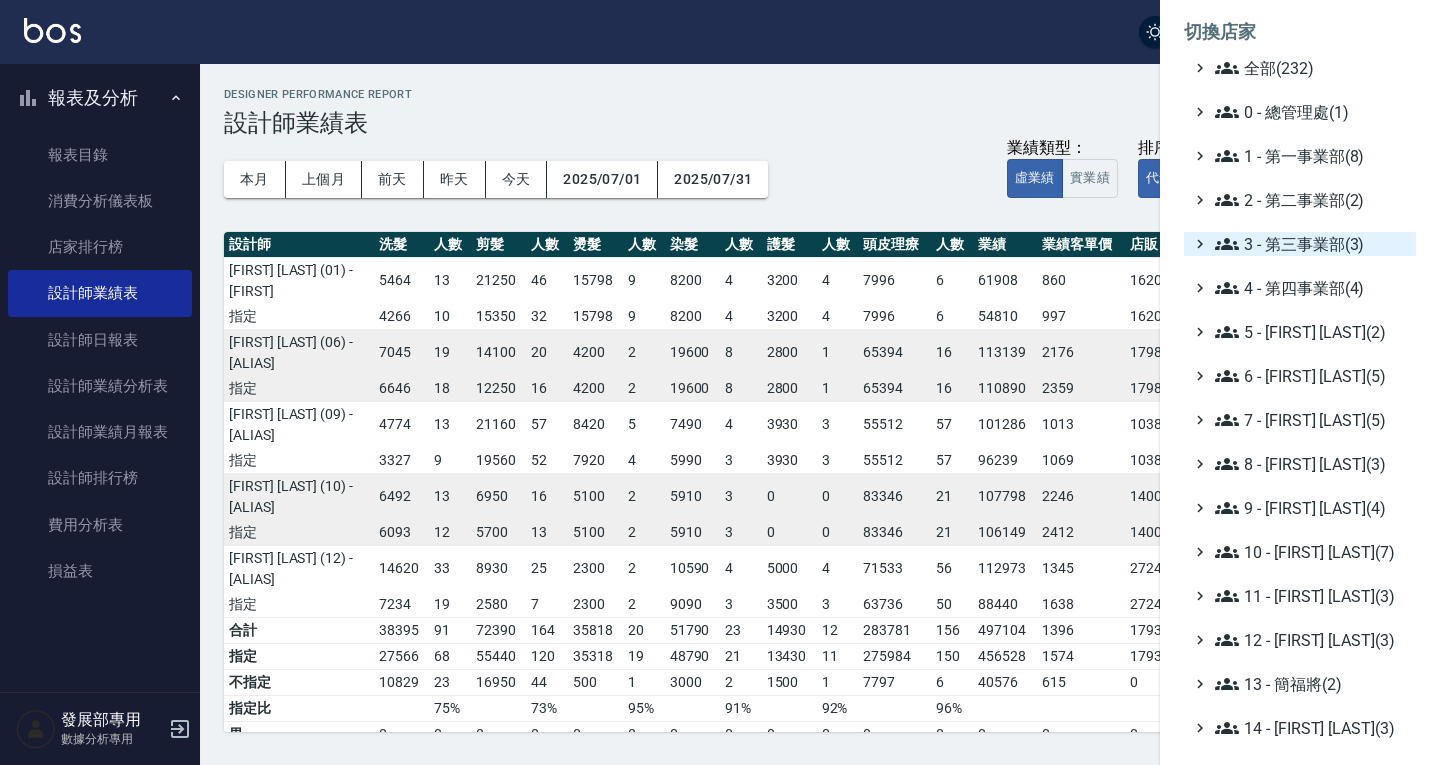 click on "3 - 第三事業部(3)" at bounding box center (1311, 244) 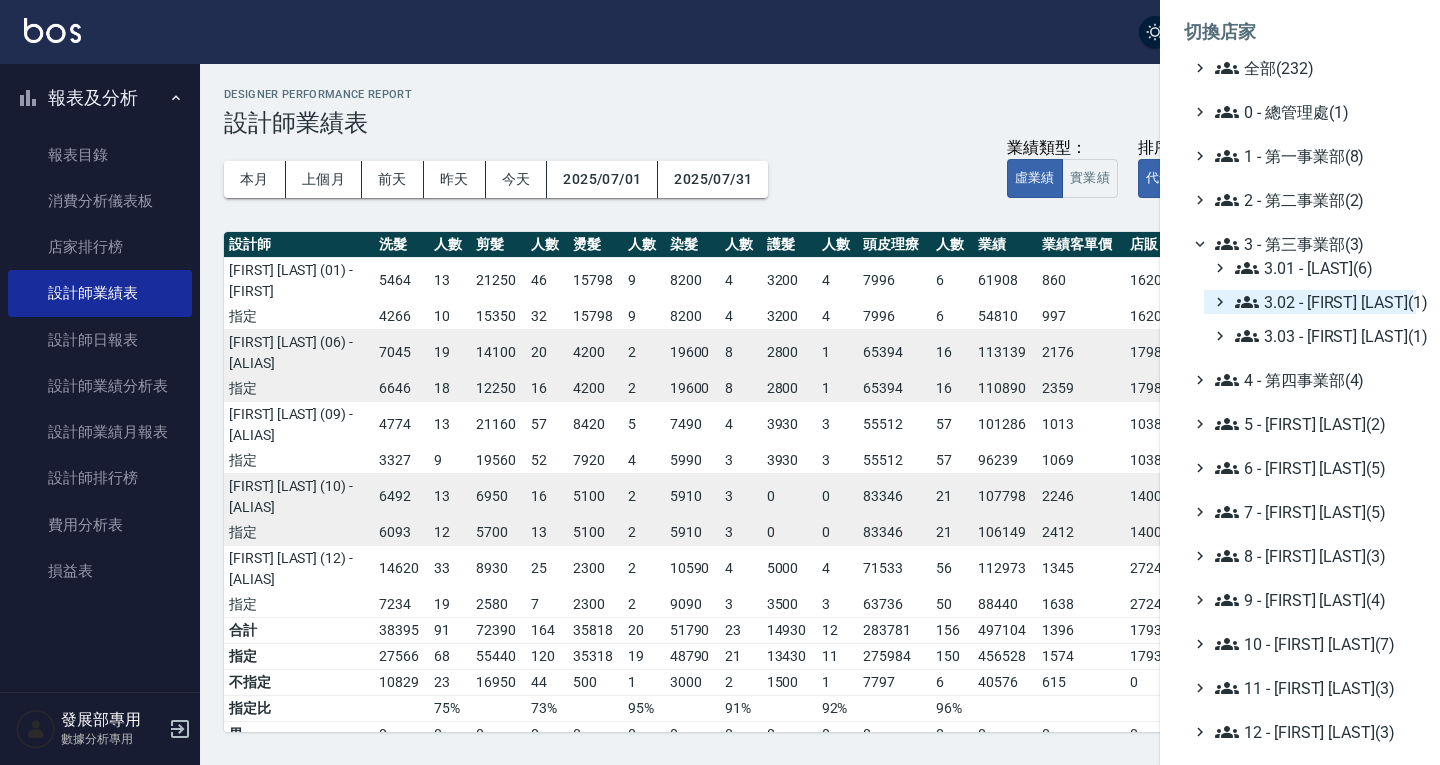 click on "3.02 - [FIRST] [LAST](1)" at bounding box center [1321, 302] 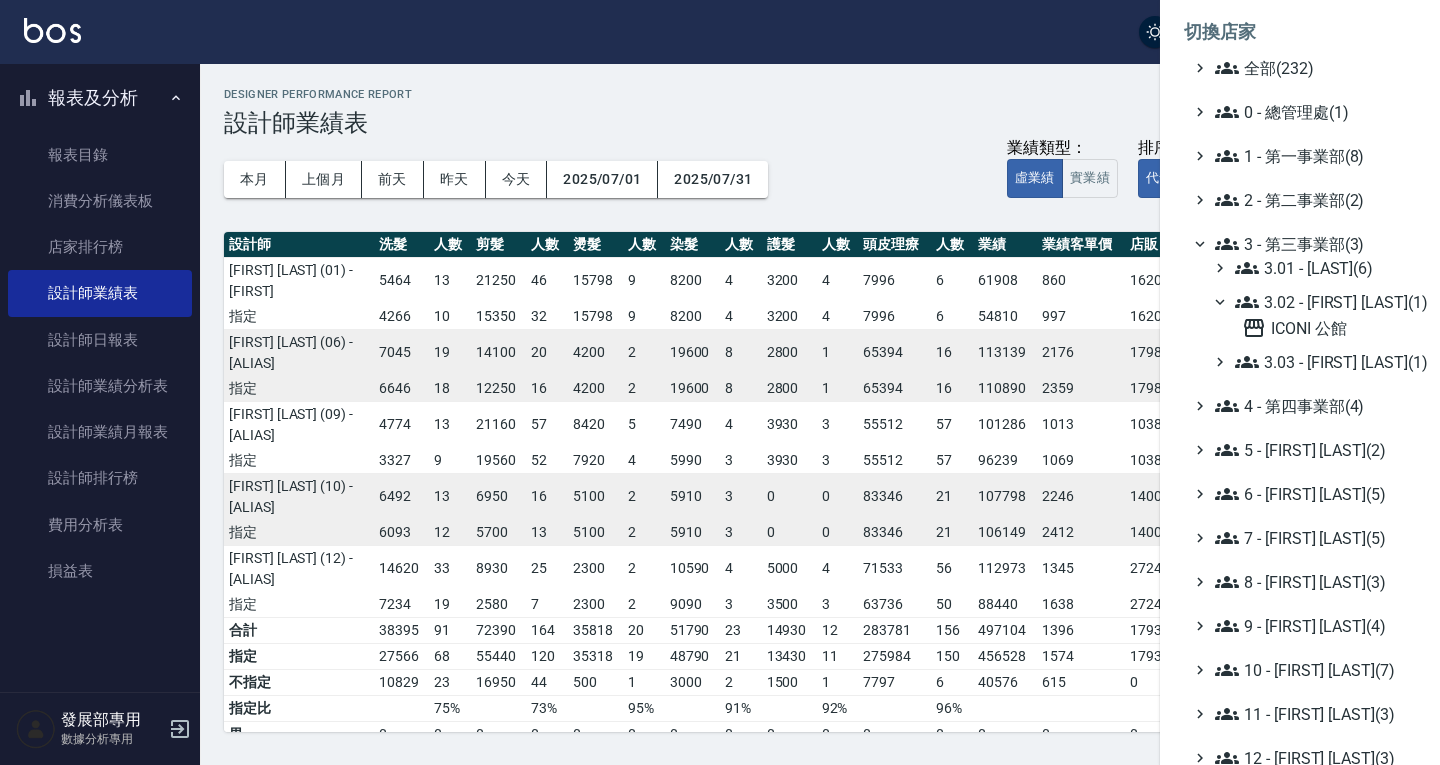 click on "3.02 - [FIRST] [LAST](1)" at bounding box center (1321, 302) 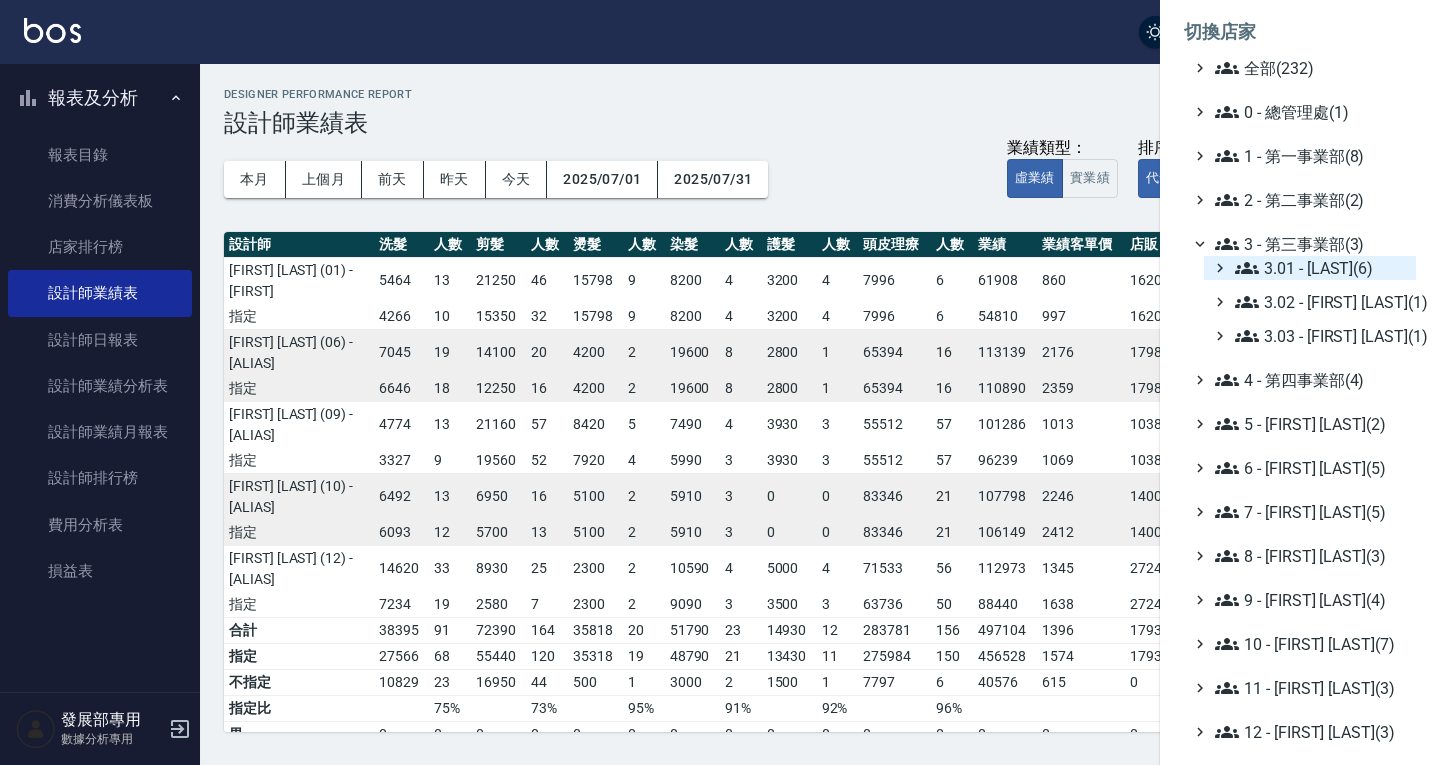 click on "3.01 - [LAST](6)" at bounding box center (1321, 268) 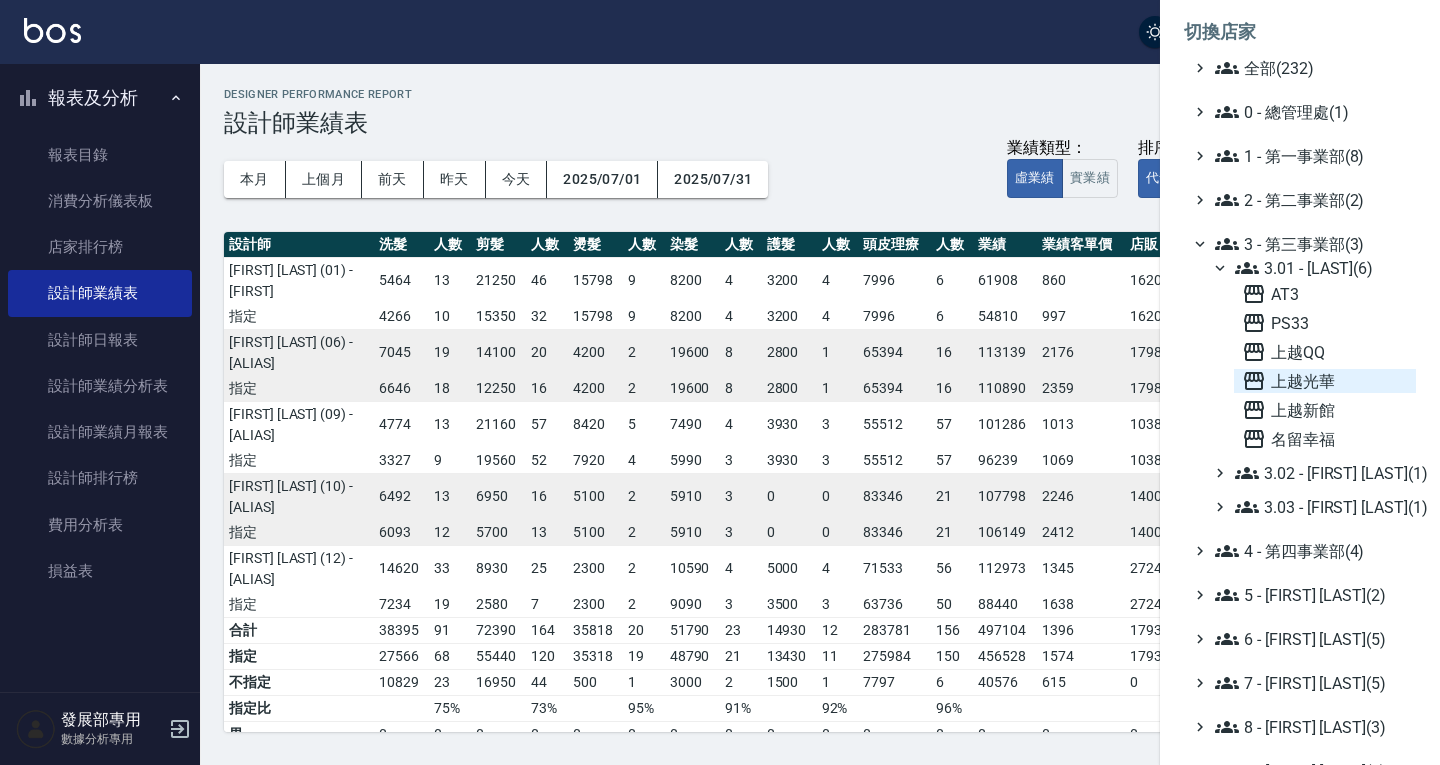 click on "上越光華" at bounding box center (1325, 381) 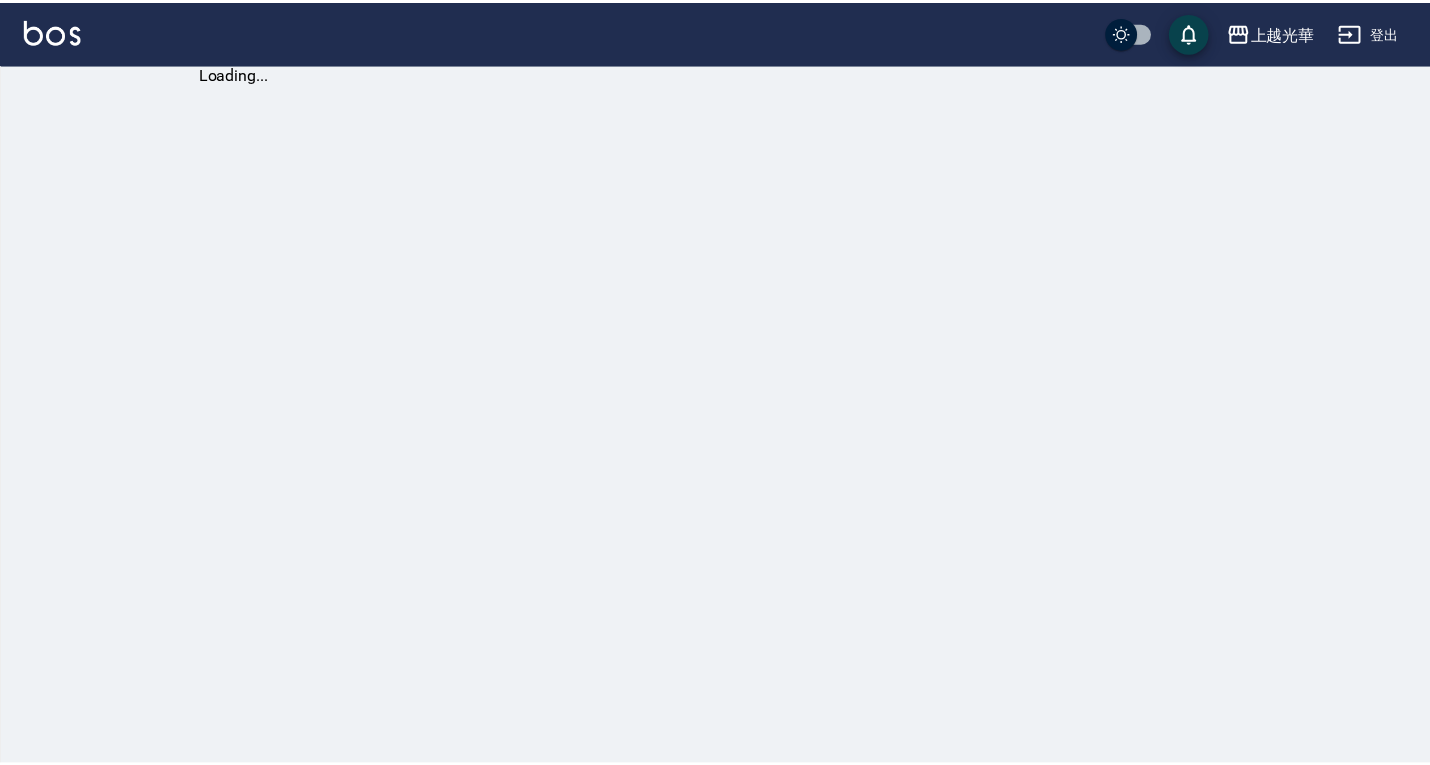 scroll, scrollTop: 0, scrollLeft: 0, axis: both 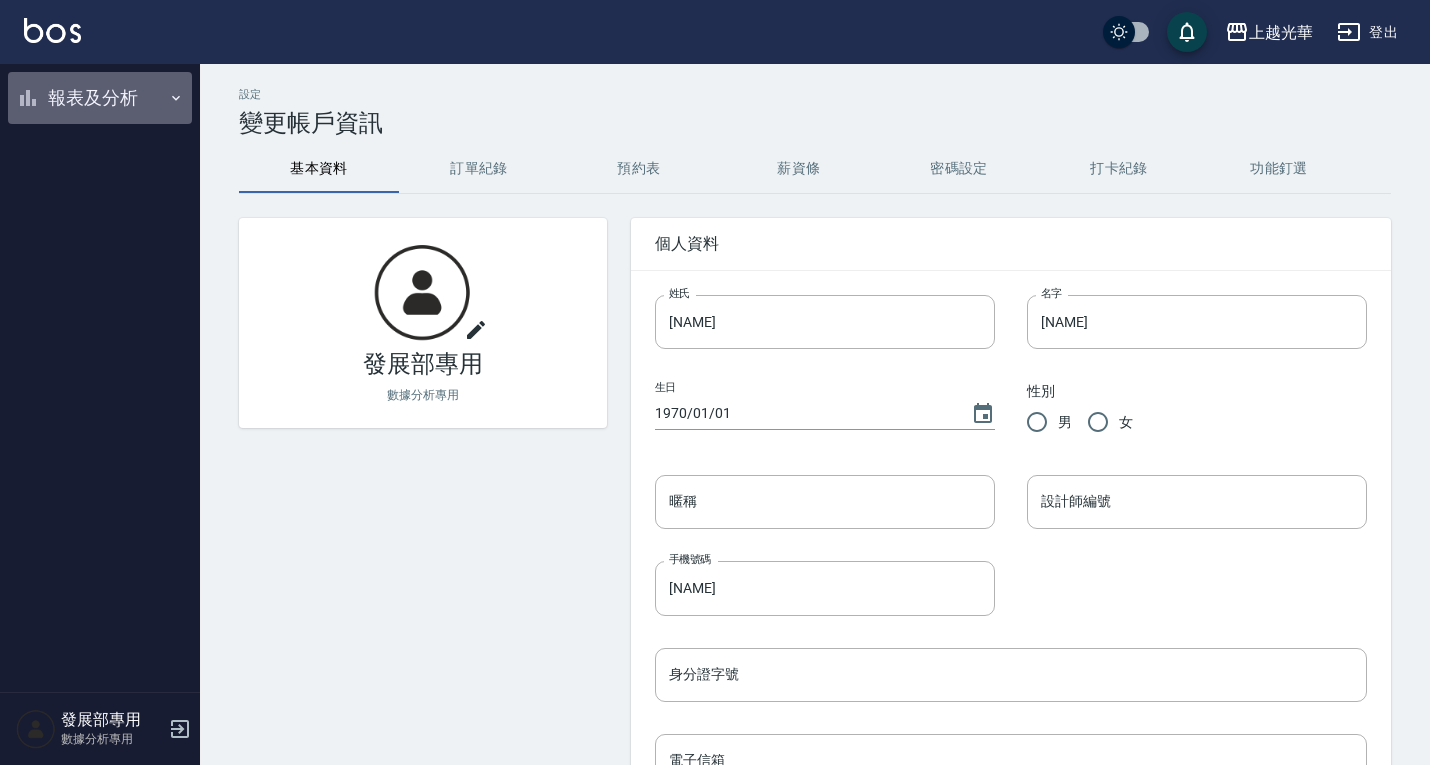 click on "報表及分析" at bounding box center [100, 98] 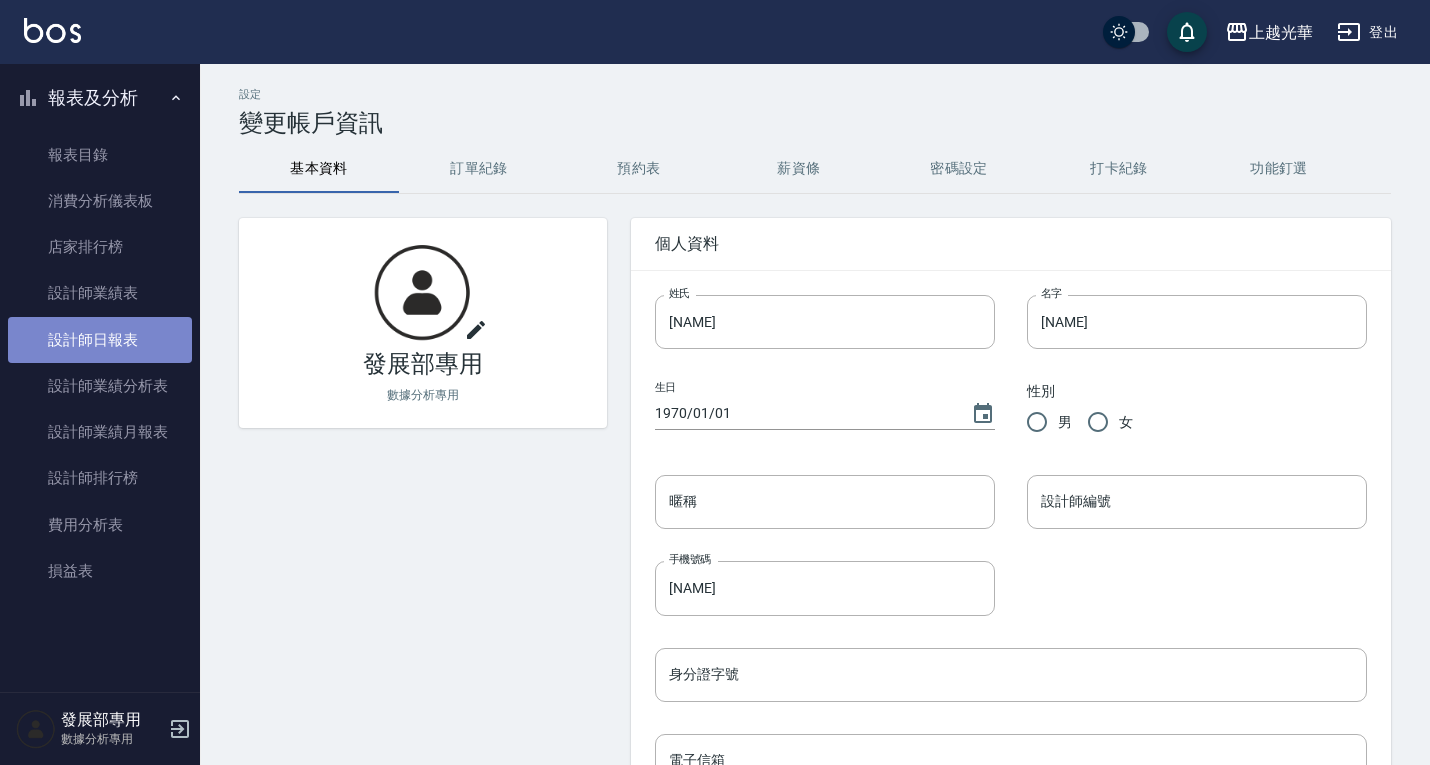 click on "設計師日報表" at bounding box center [100, 340] 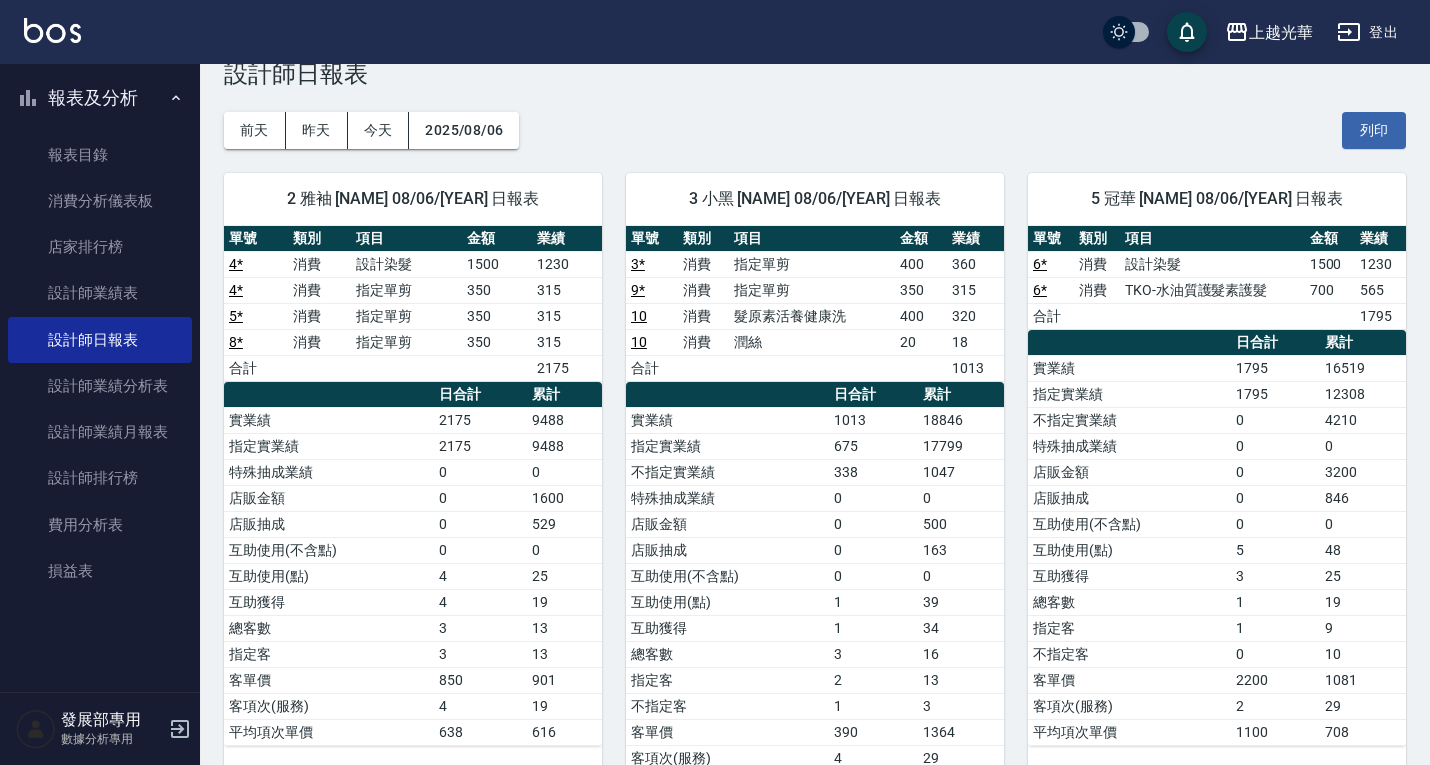 scroll, scrollTop: 0, scrollLeft: 0, axis: both 